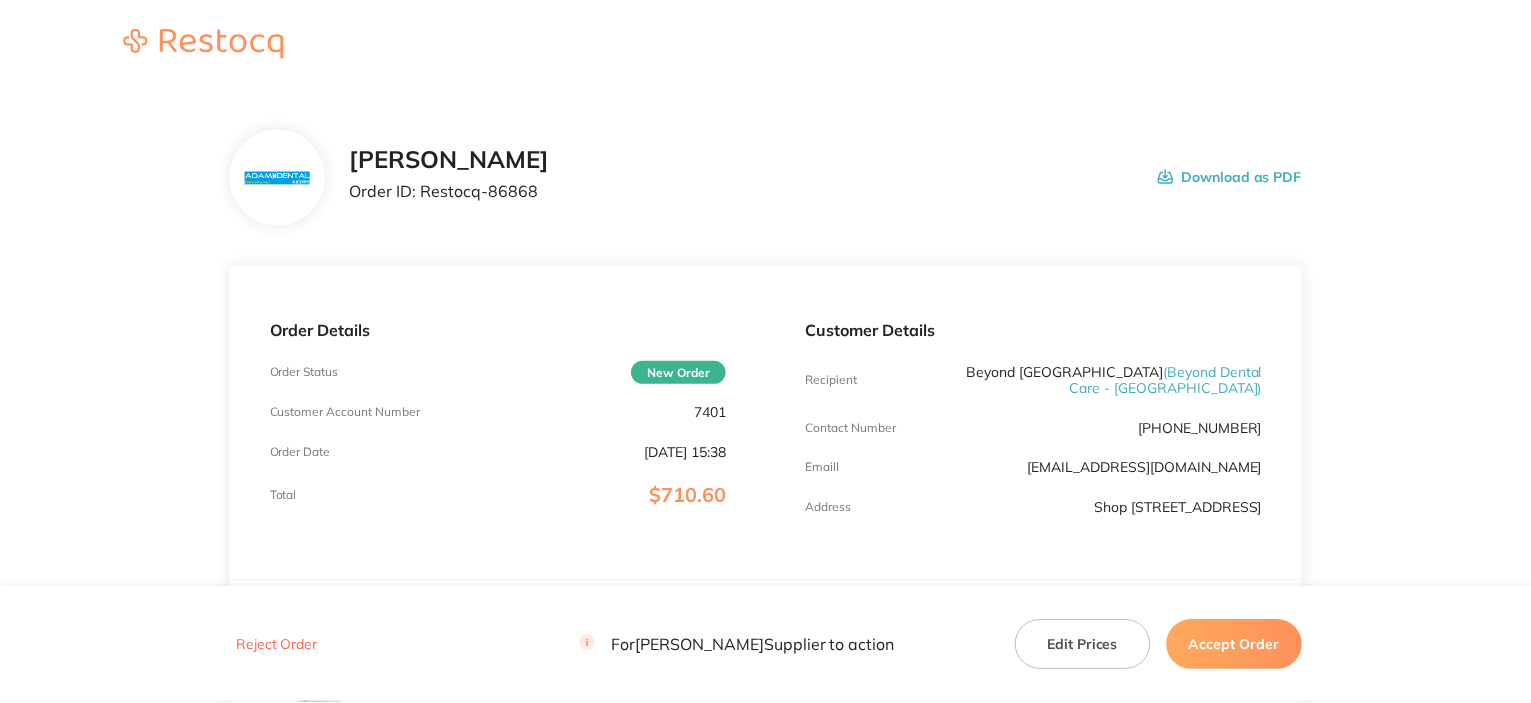scroll, scrollTop: 0, scrollLeft: 0, axis: both 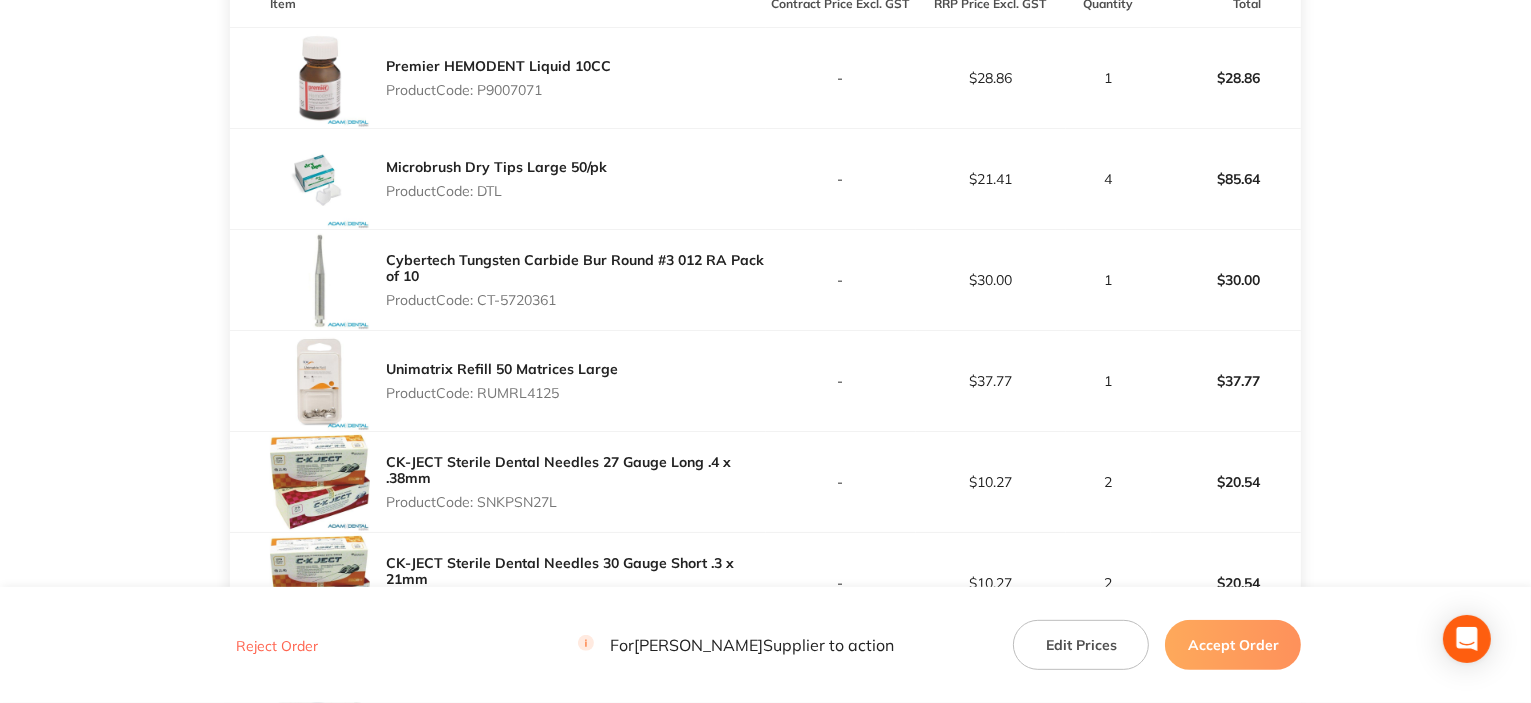 click on "Product   Code:  P9007071" at bounding box center (498, 90) 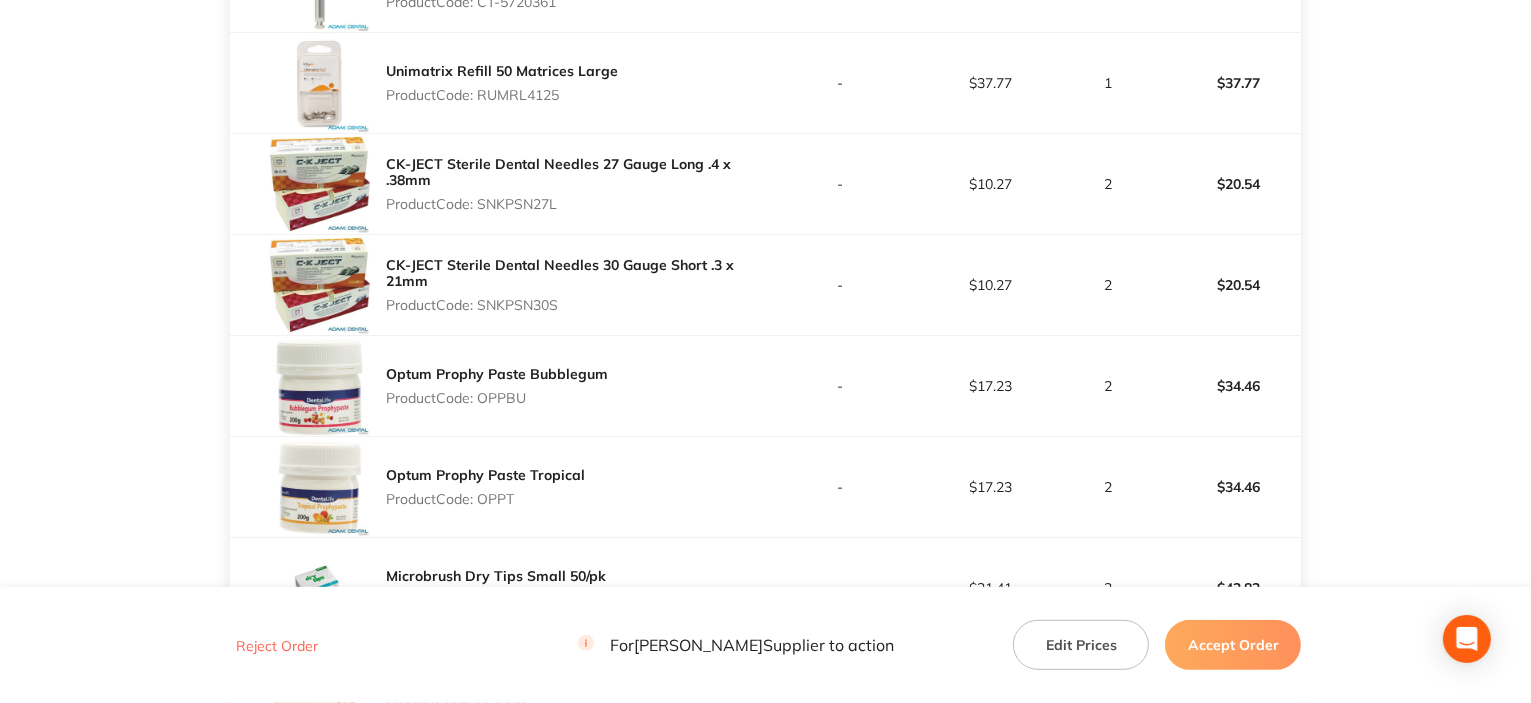 scroll, scrollTop: 900, scrollLeft: 0, axis: vertical 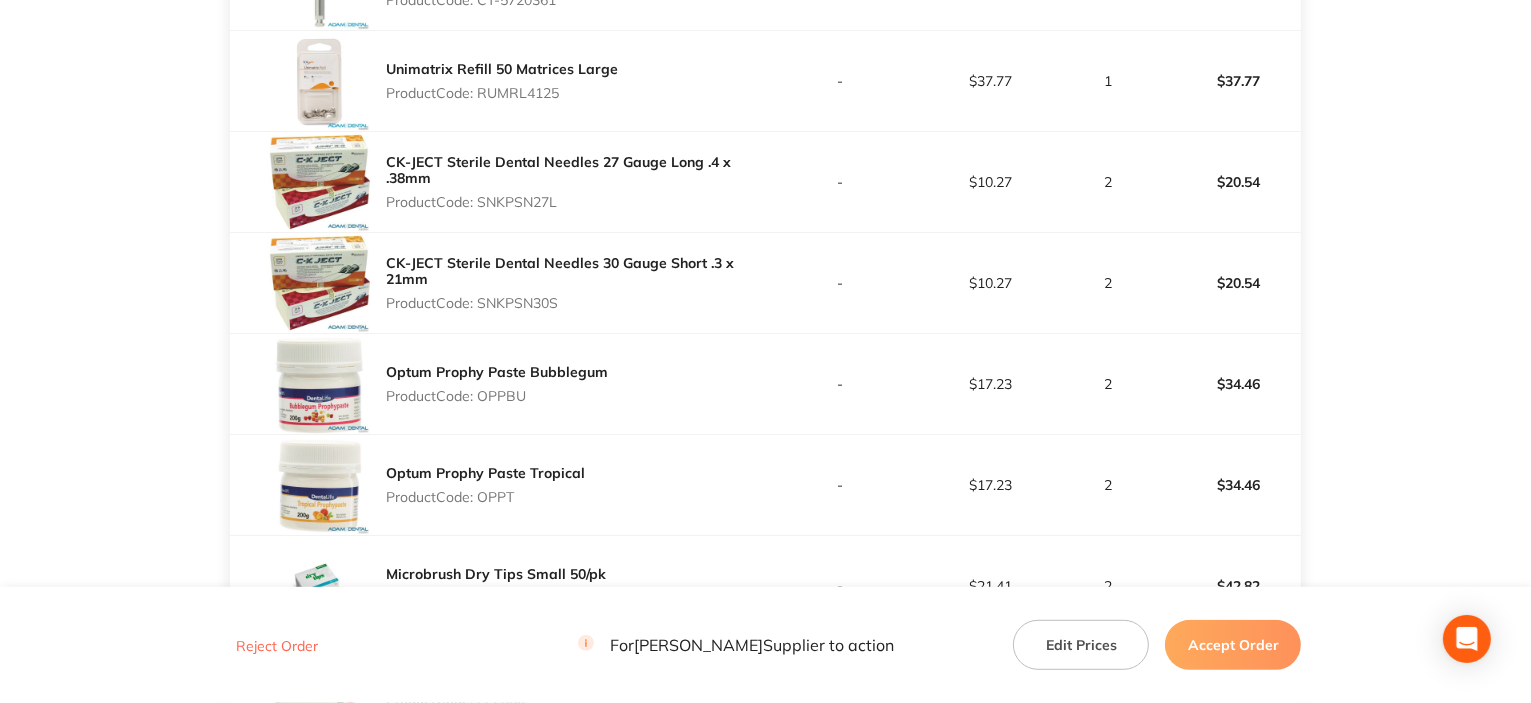 click on "CK-JECT Sterile Dental Needles 27 Gauge Long .4 x .38mm Product   Code:  SNKPSN27L" at bounding box center (498, 182) 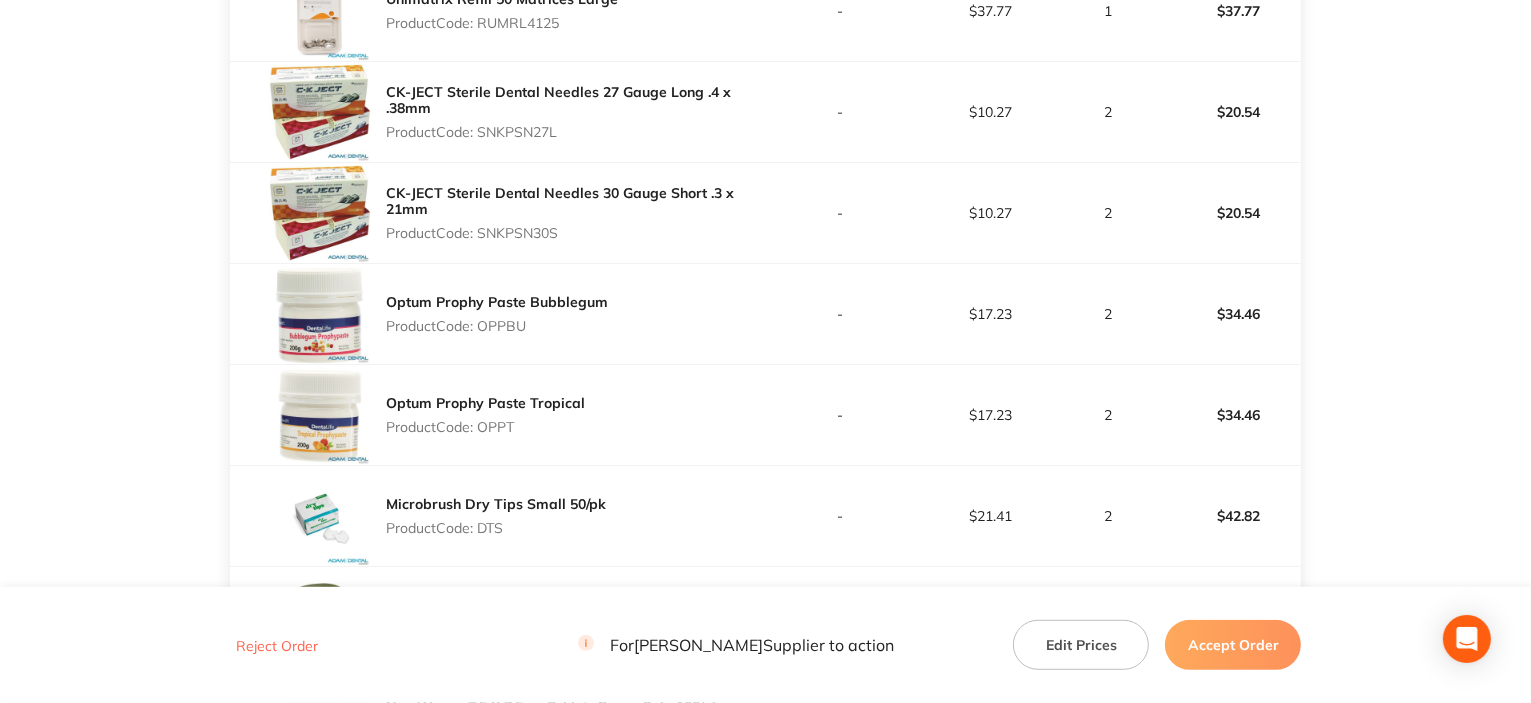 scroll, scrollTop: 1000, scrollLeft: 0, axis: vertical 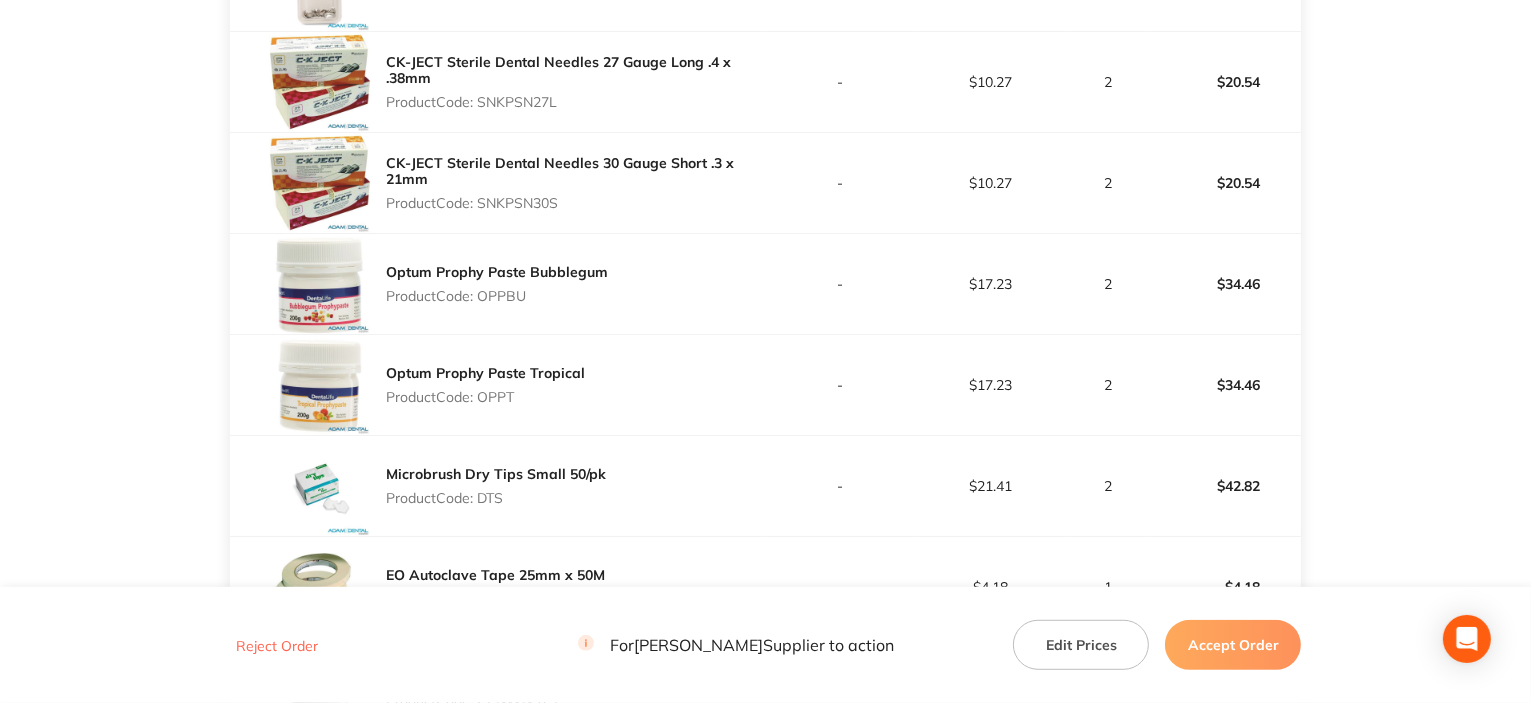 click on "Product   Code:  SNKPSN30S" at bounding box center (576, 203) 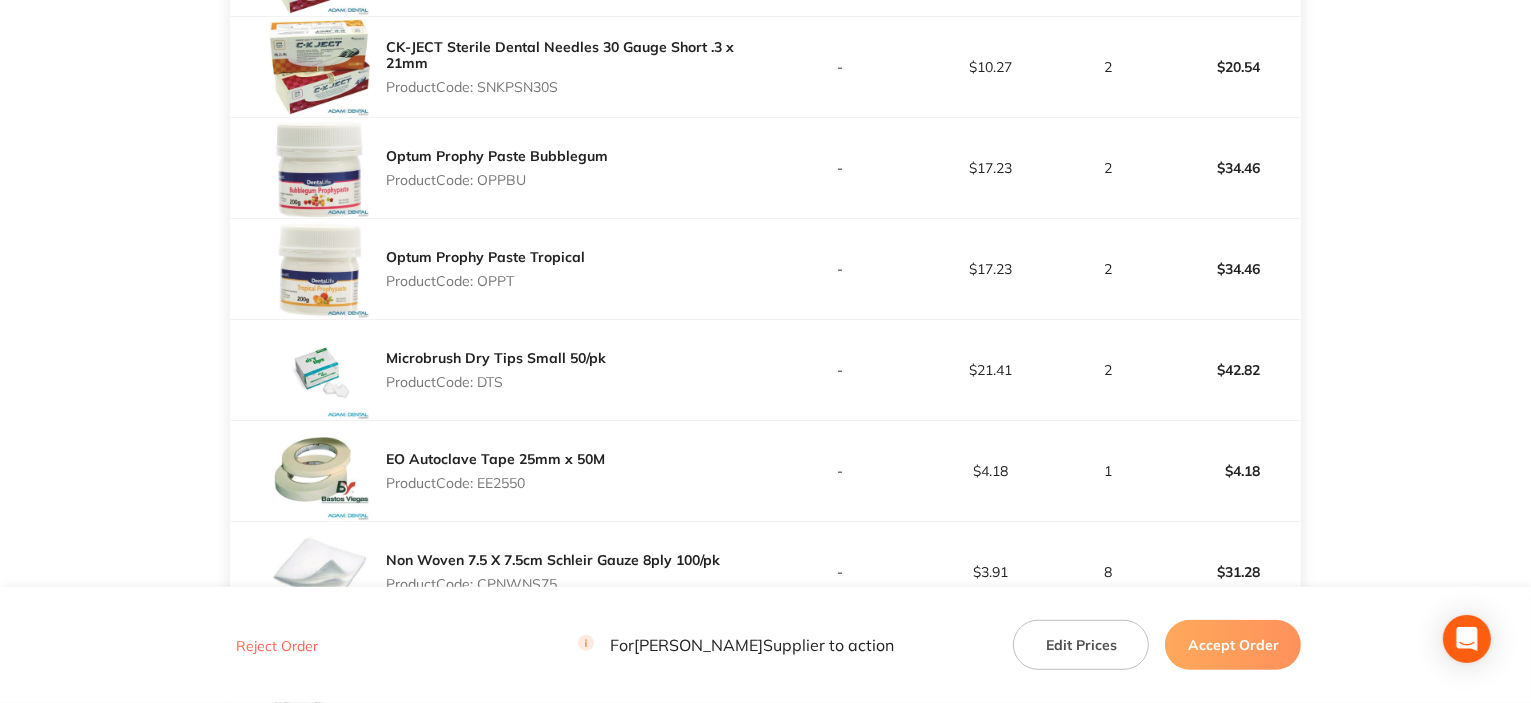 scroll, scrollTop: 1300, scrollLeft: 0, axis: vertical 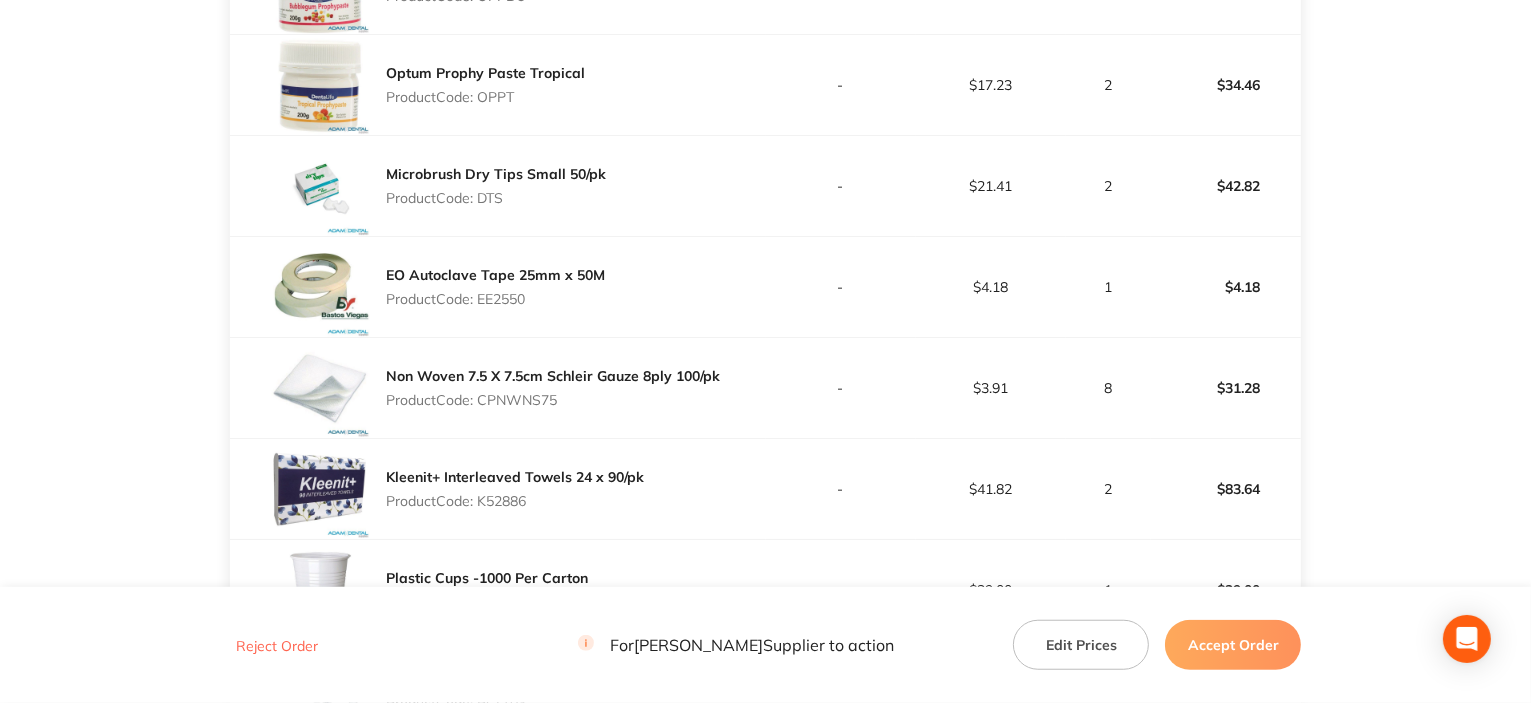 click on "Product   Code:  EE2550" at bounding box center [495, 299] 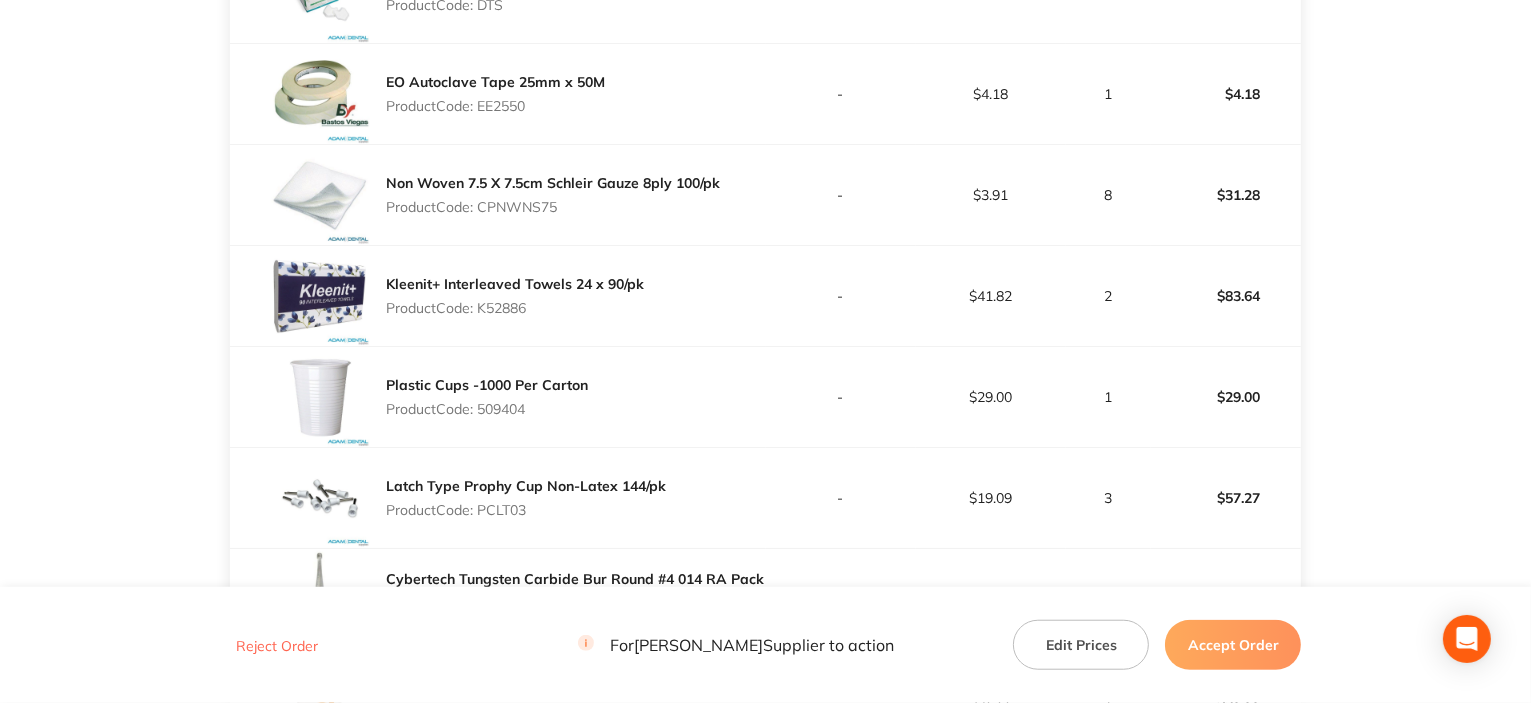 scroll, scrollTop: 1500, scrollLeft: 0, axis: vertical 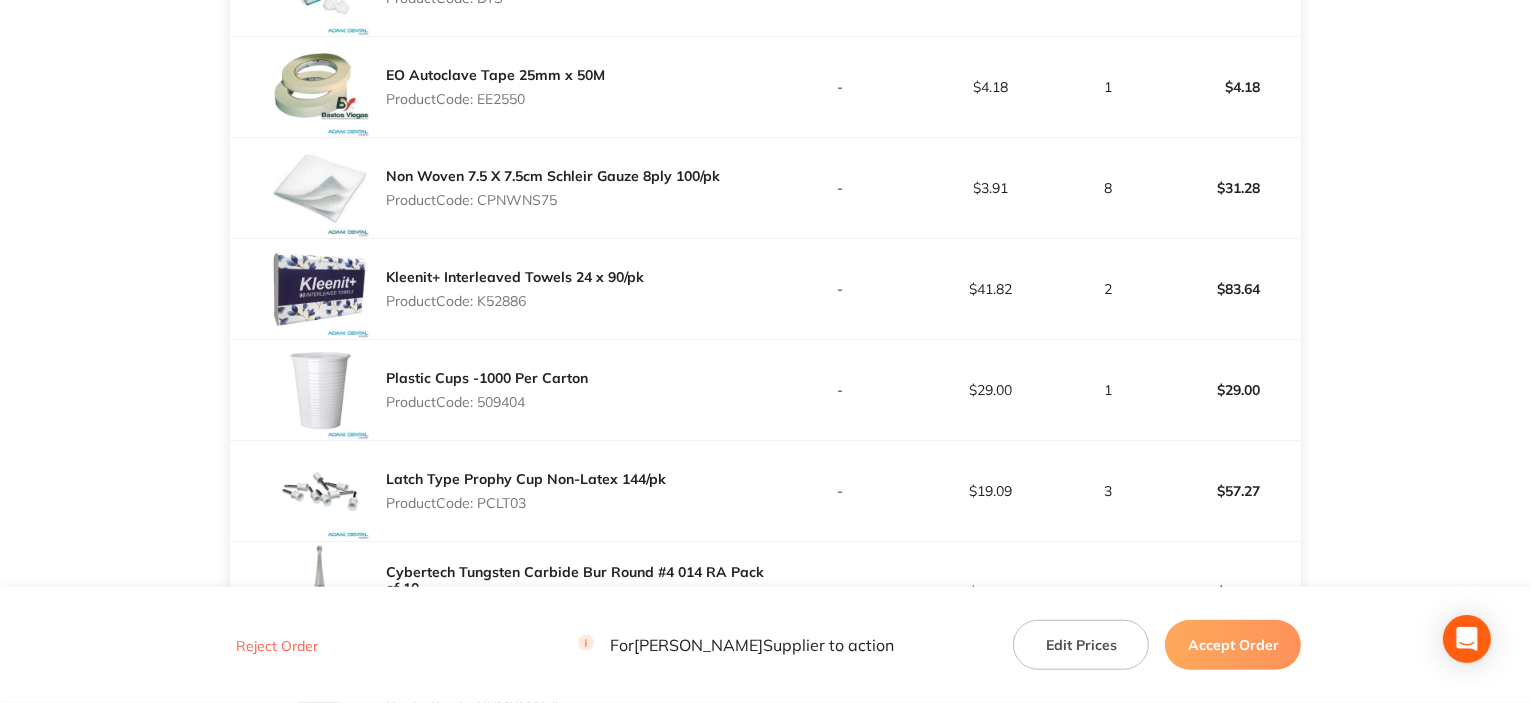 click on "Product   Code:  CPNWNS75" at bounding box center (553, 200) 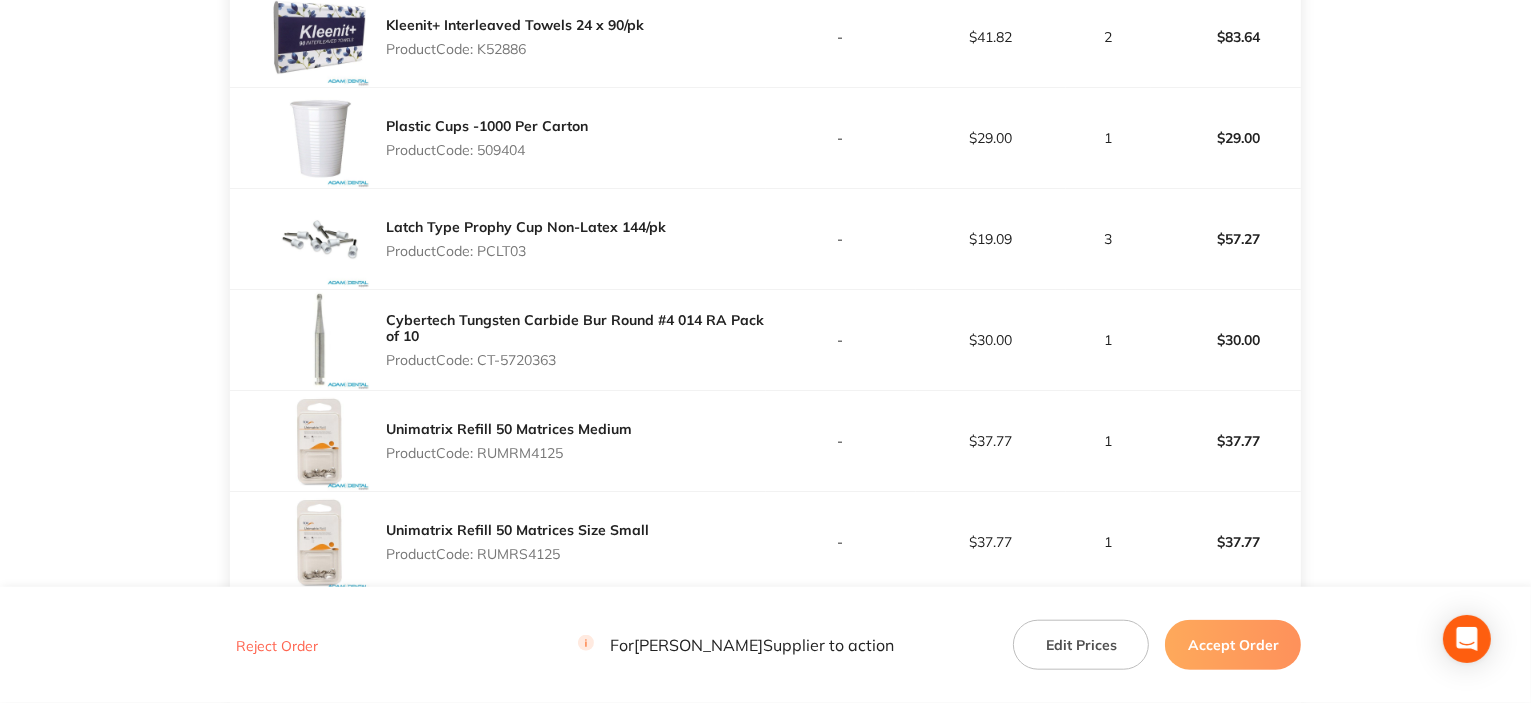 scroll, scrollTop: 1800, scrollLeft: 0, axis: vertical 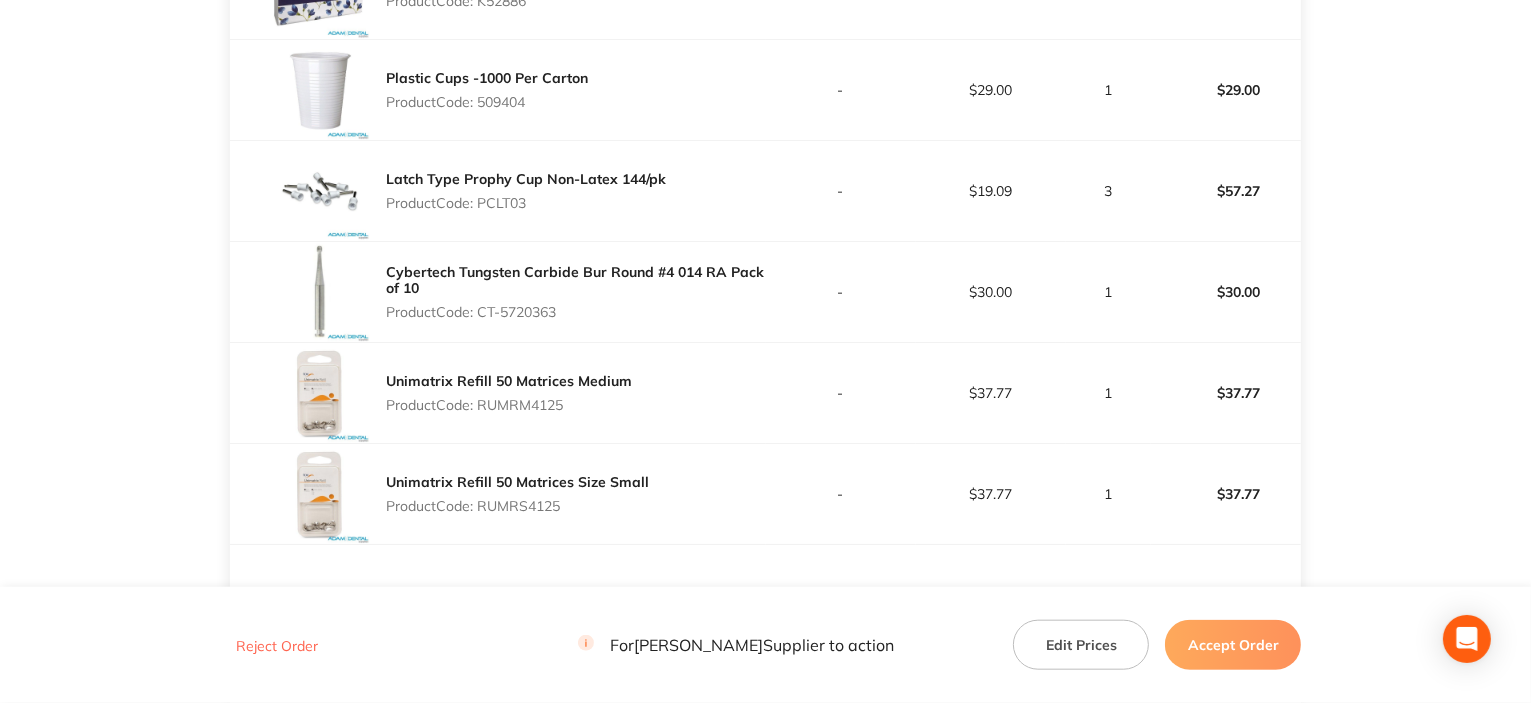click on "Product   Code:  509404" at bounding box center [487, 102] 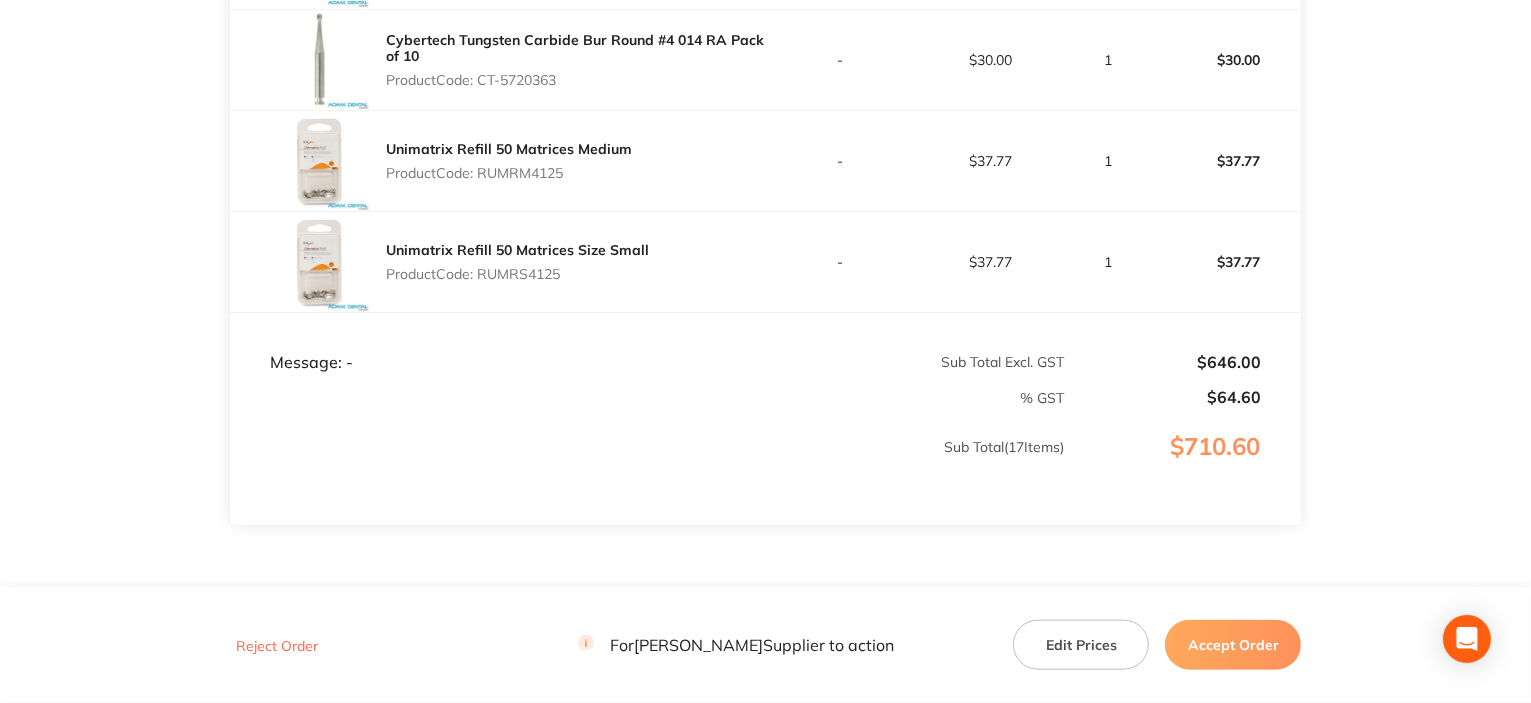 scroll, scrollTop: 2100, scrollLeft: 0, axis: vertical 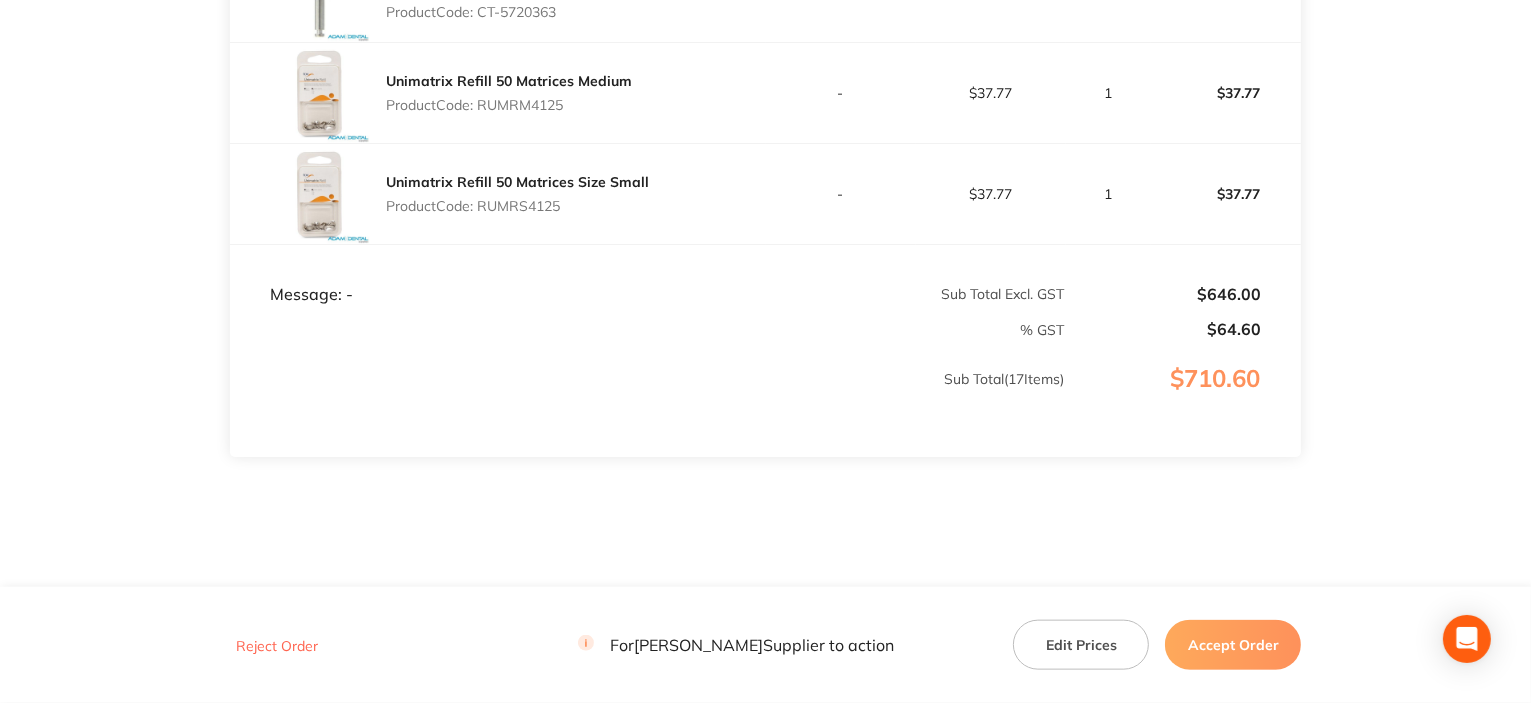 click on "Product   Code:  RUMRM4125" at bounding box center (509, 105) 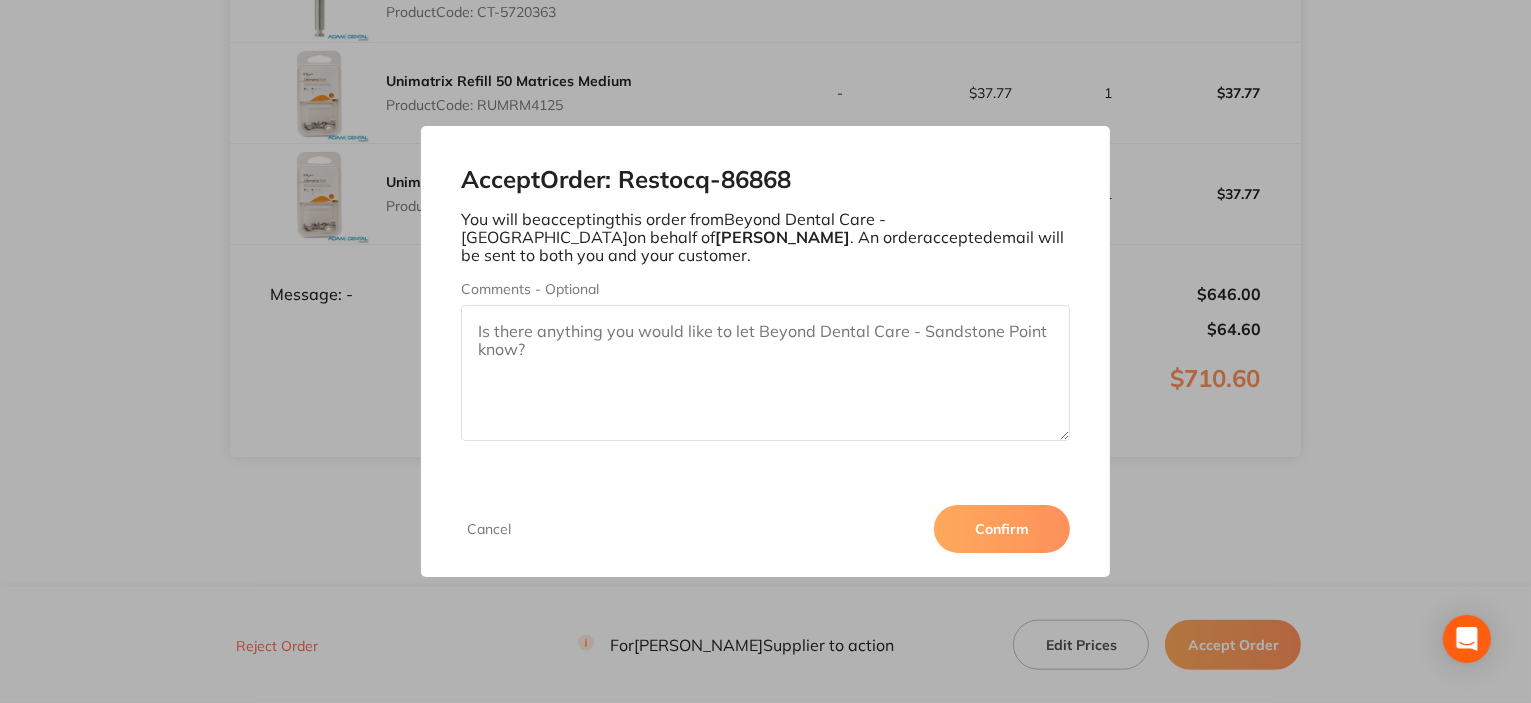 click on "Confirm" at bounding box center [1002, 529] 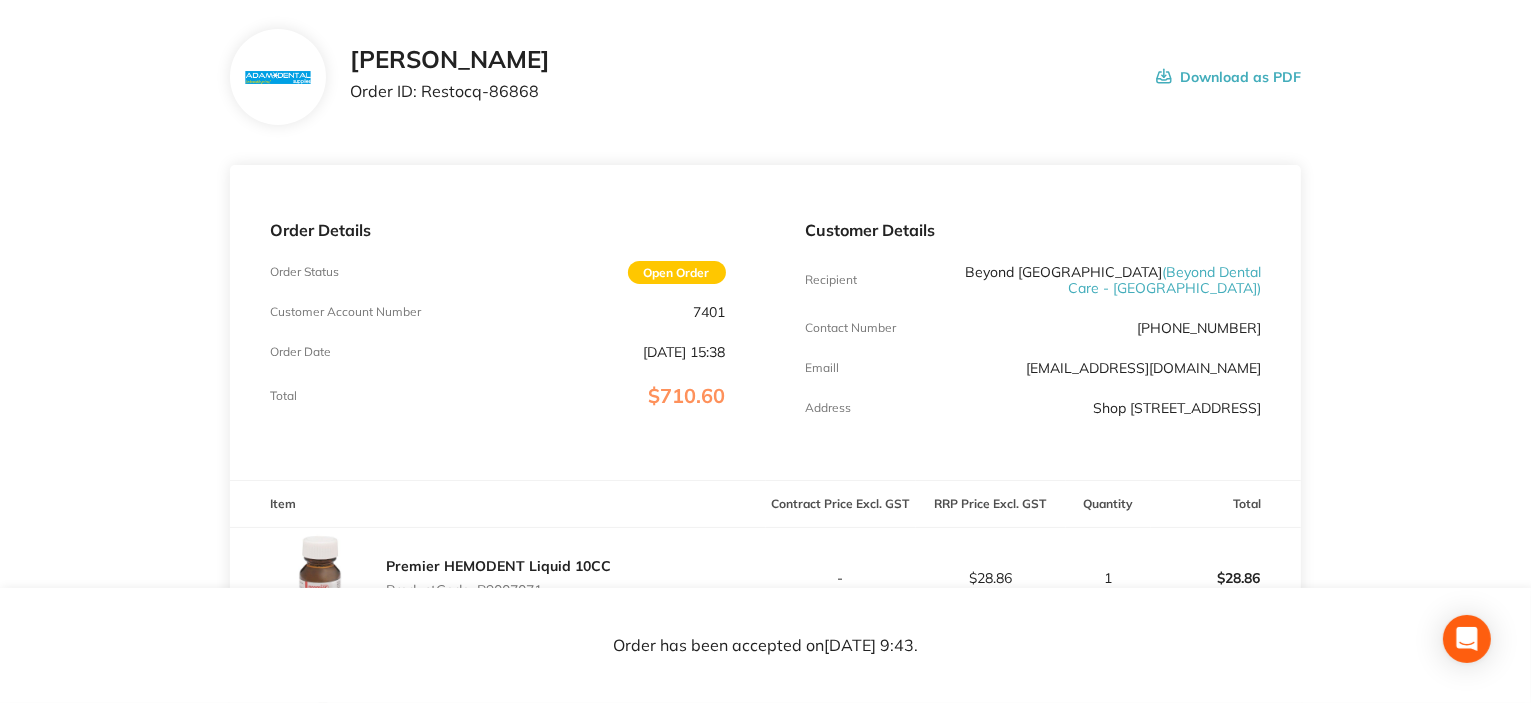 scroll, scrollTop: 0, scrollLeft: 0, axis: both 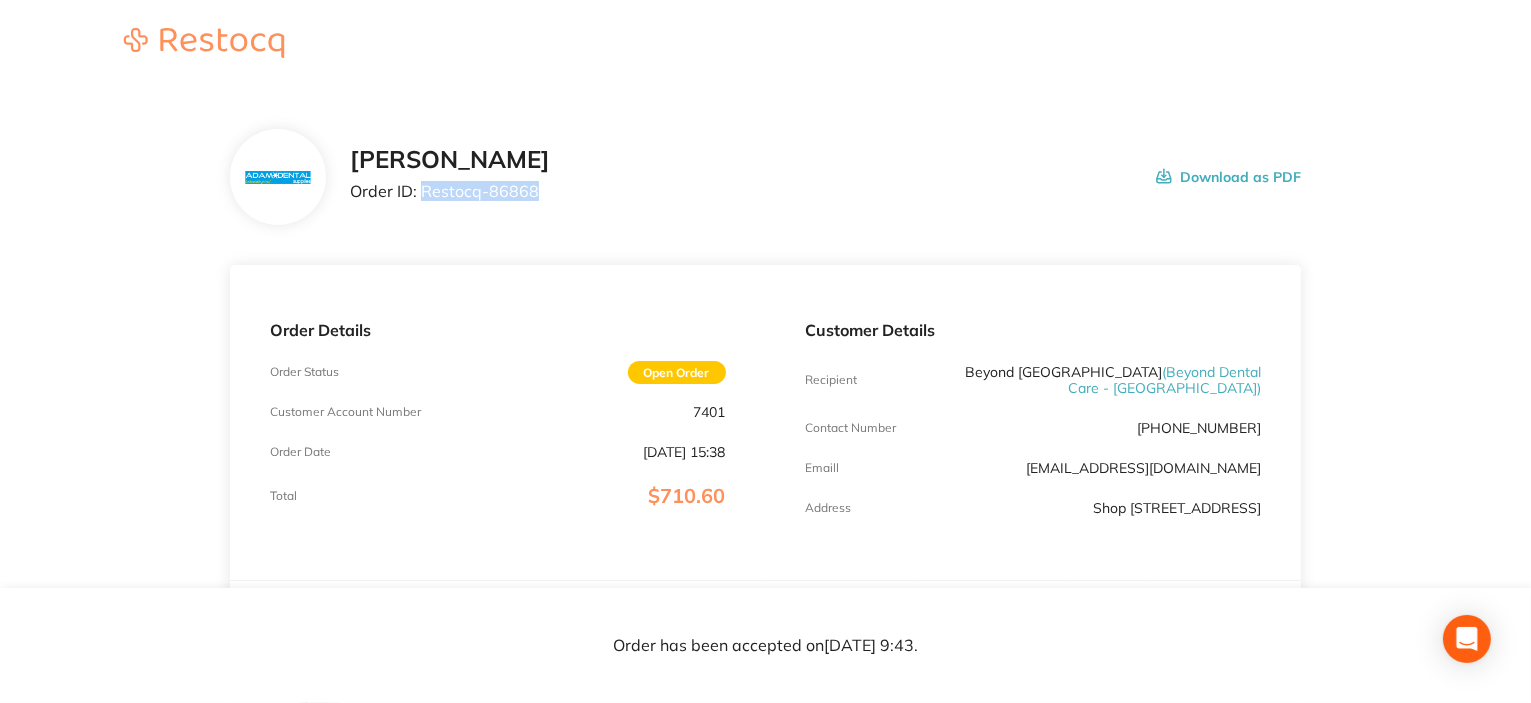 drag, startPoint x: 424, startPoint y: 195, endPoint x: 572, endPoint y: 221, distance: 150.26643 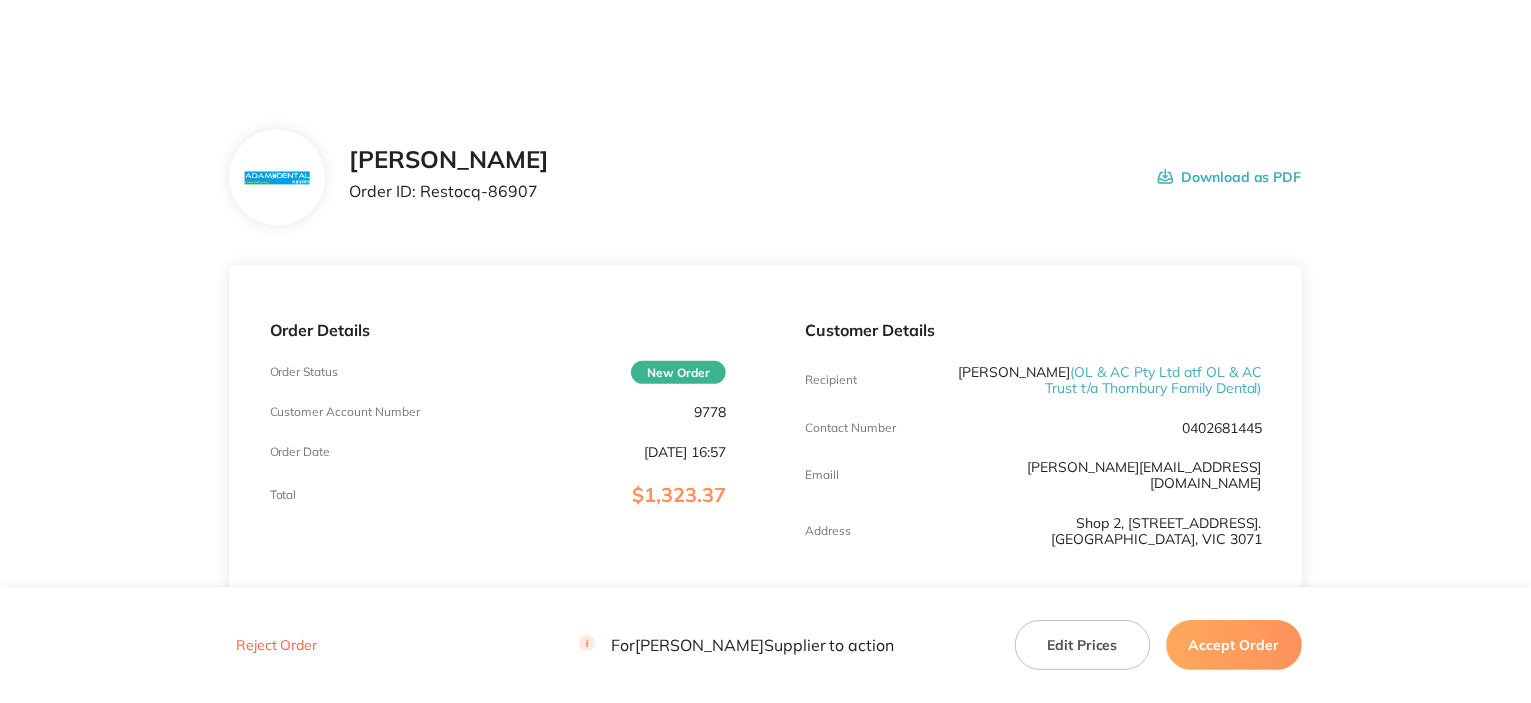 scroll, scrollTop: 0, scrollLeft: 0, axis: both 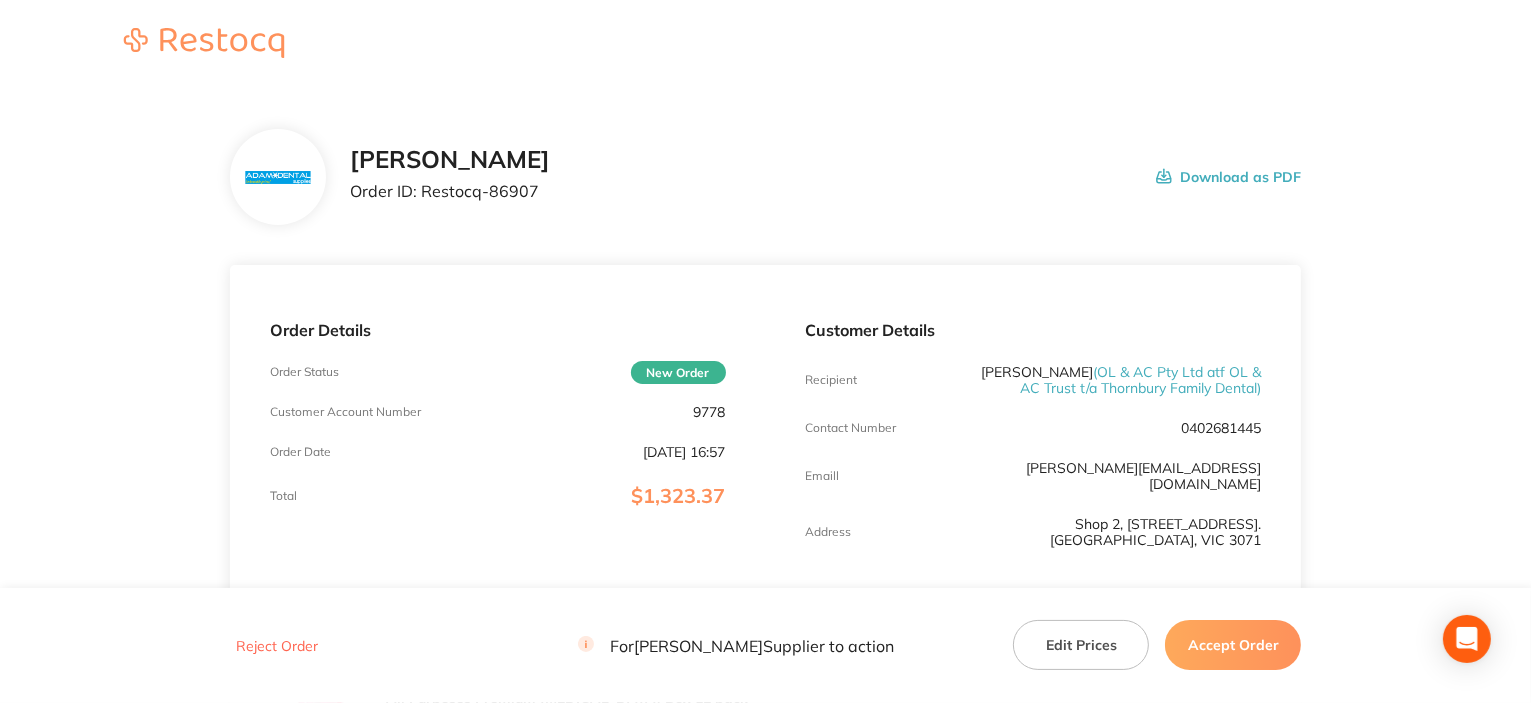 click on "9778" at bounding box center (710, 412) 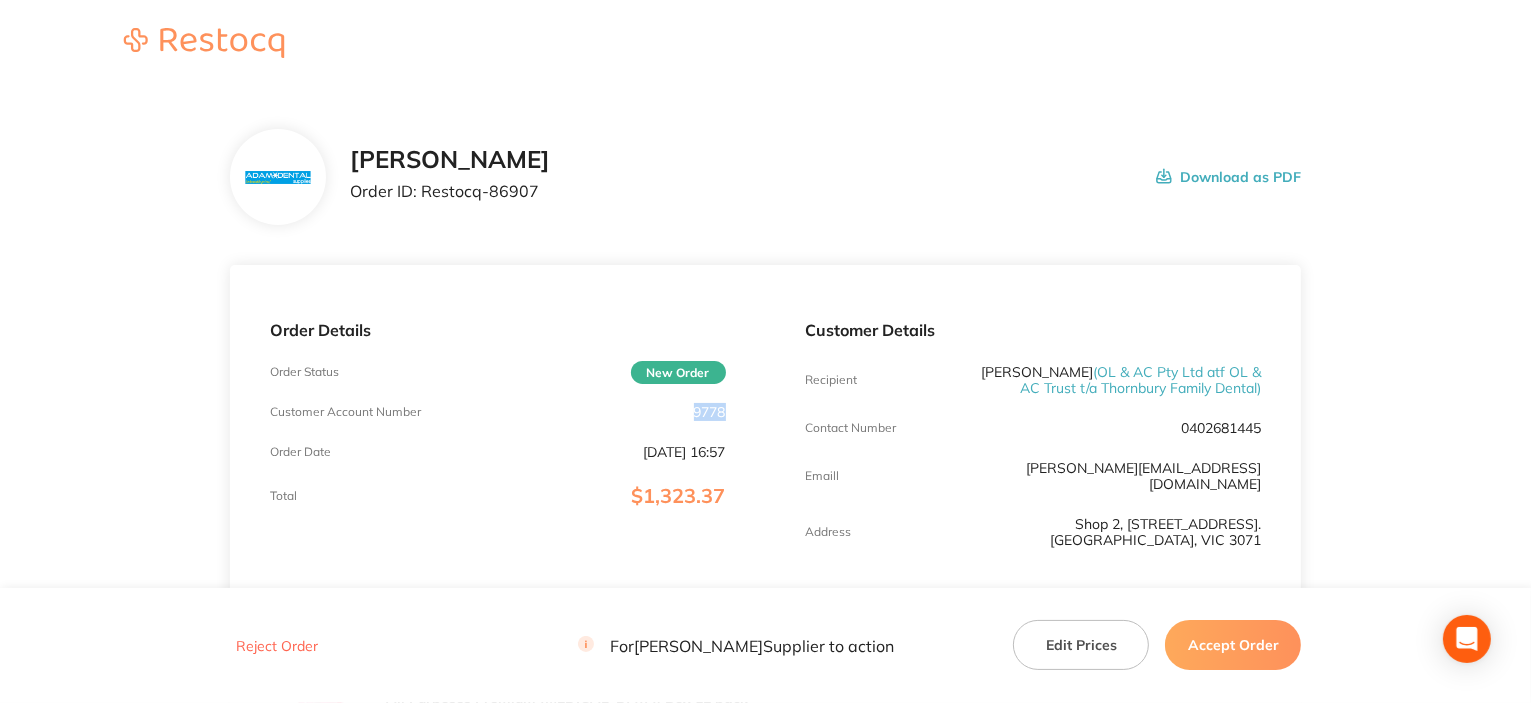 click on "9778" at bounding box center (710, 412) 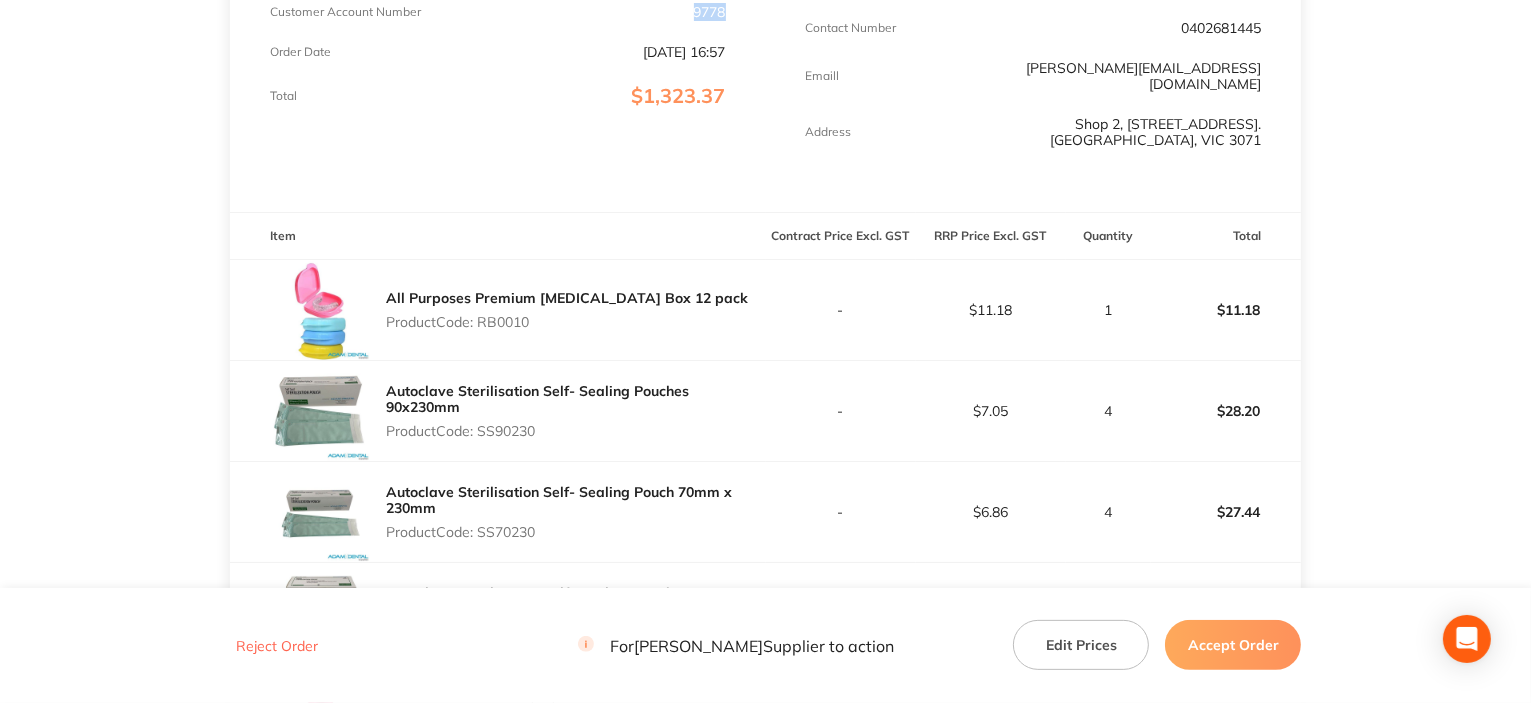 scroll, scrollTop: 500, scrollLeft: 0, axis: vertical 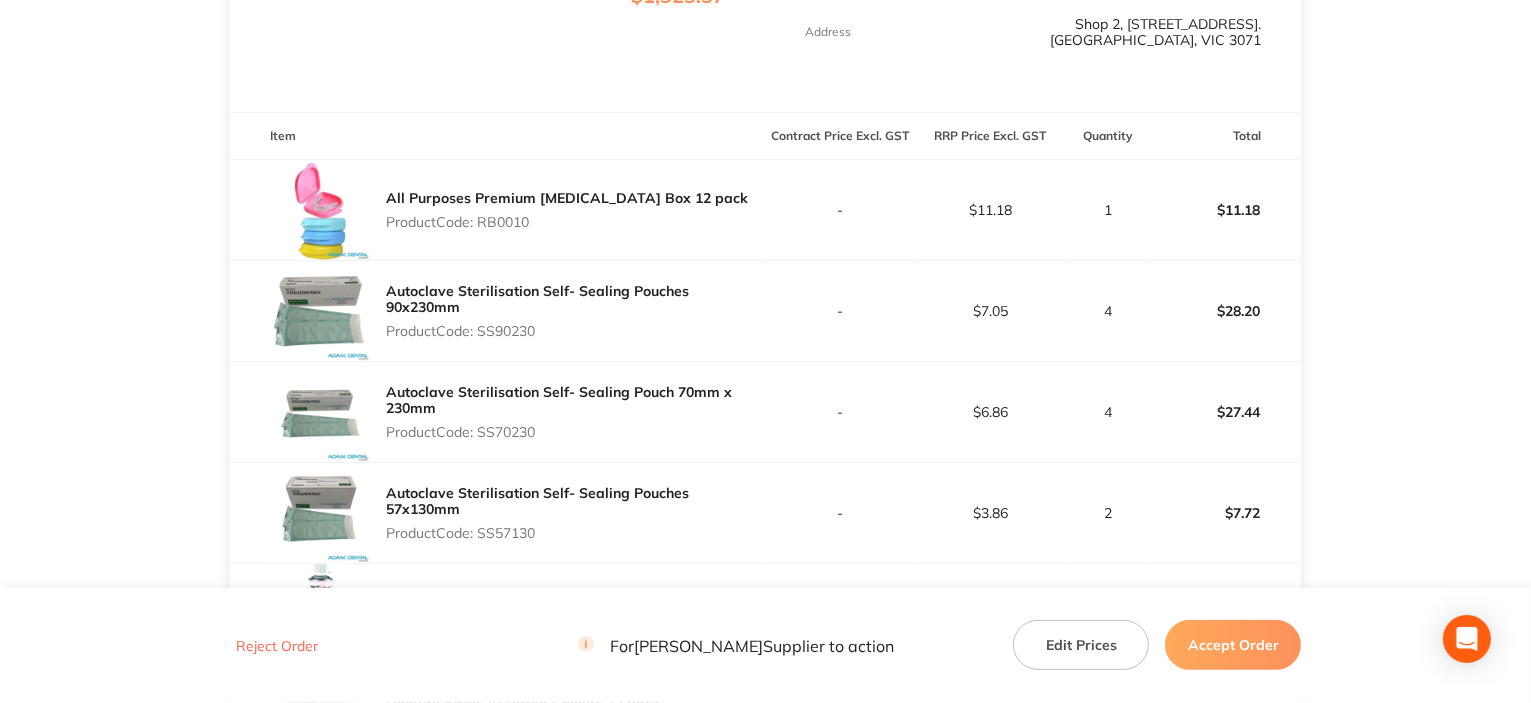 click on "All Purposes Premium Retainer Box 12 pack Product   Code:  RB0010" at bounding box center (567, 210) 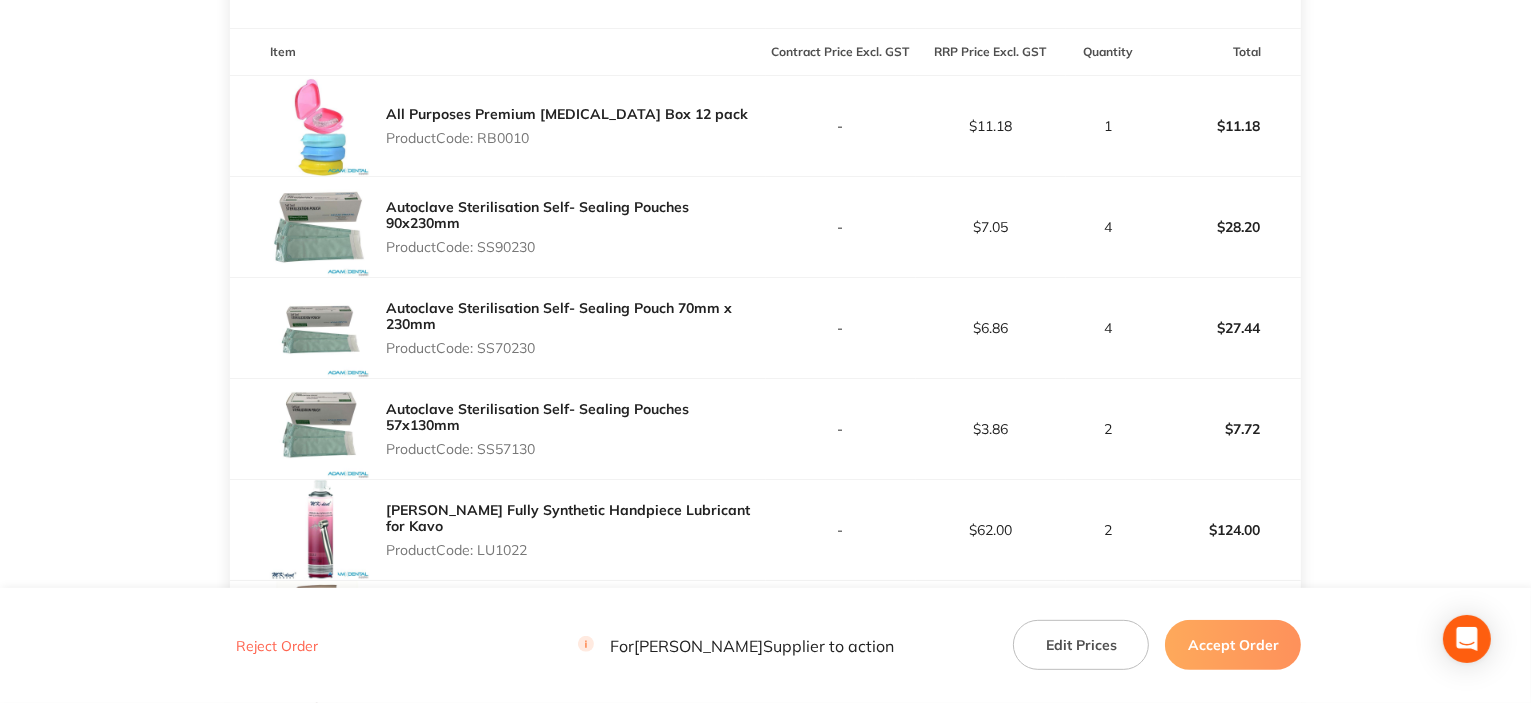 scroll, scrollTop: 600, scrollLeft: 0, axis: vertical 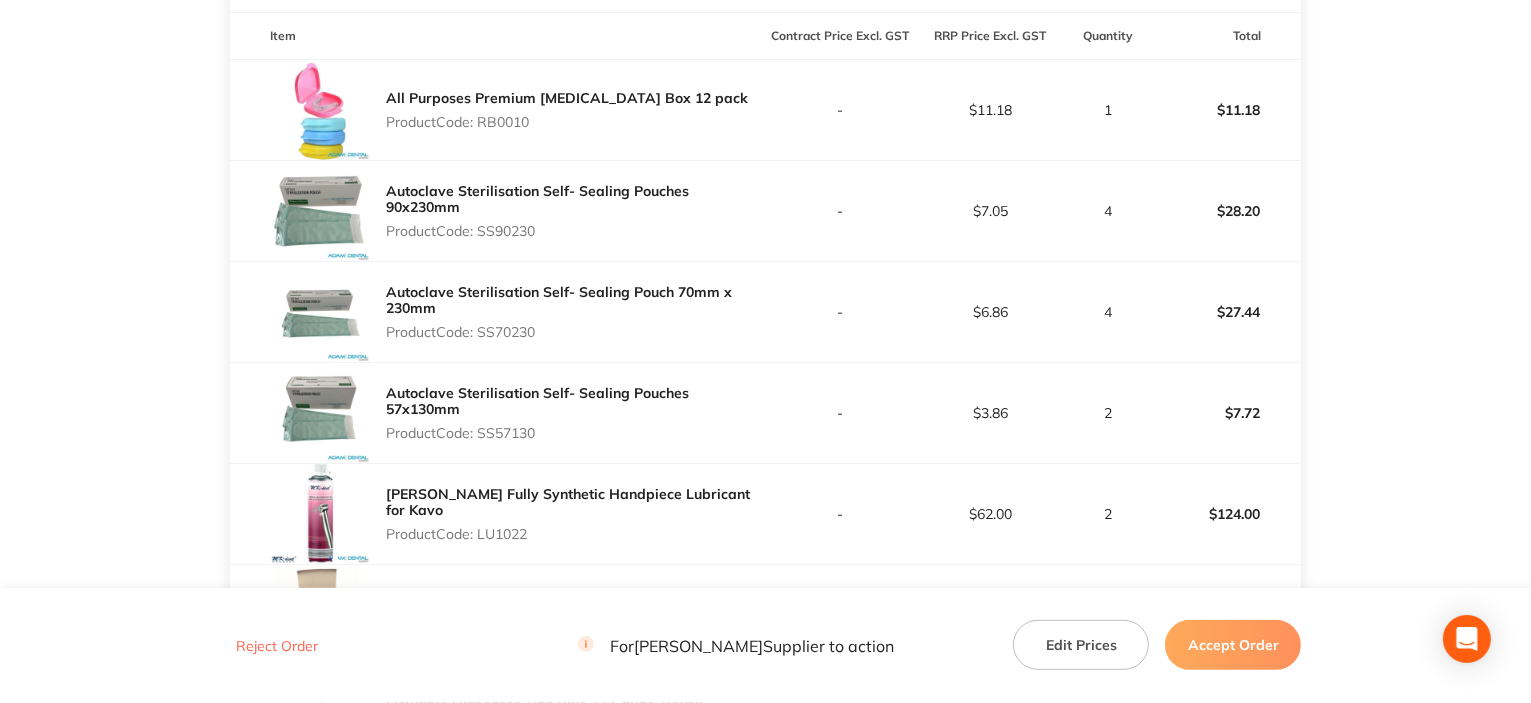 click on "Product   Code:  SS70230" at bounding box center (576, 332) 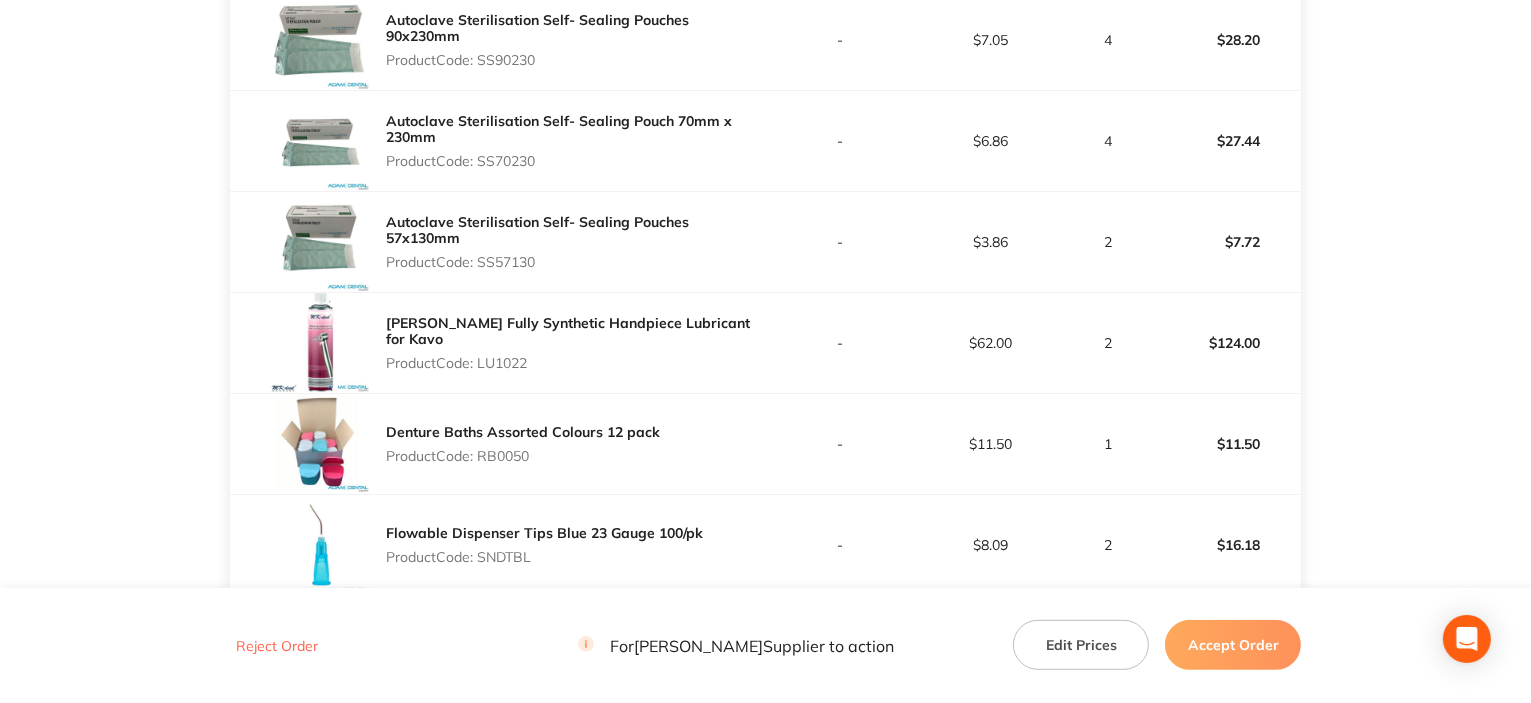 scroll, scrollTop: 800, scrollLeft: 0, axis: vertical 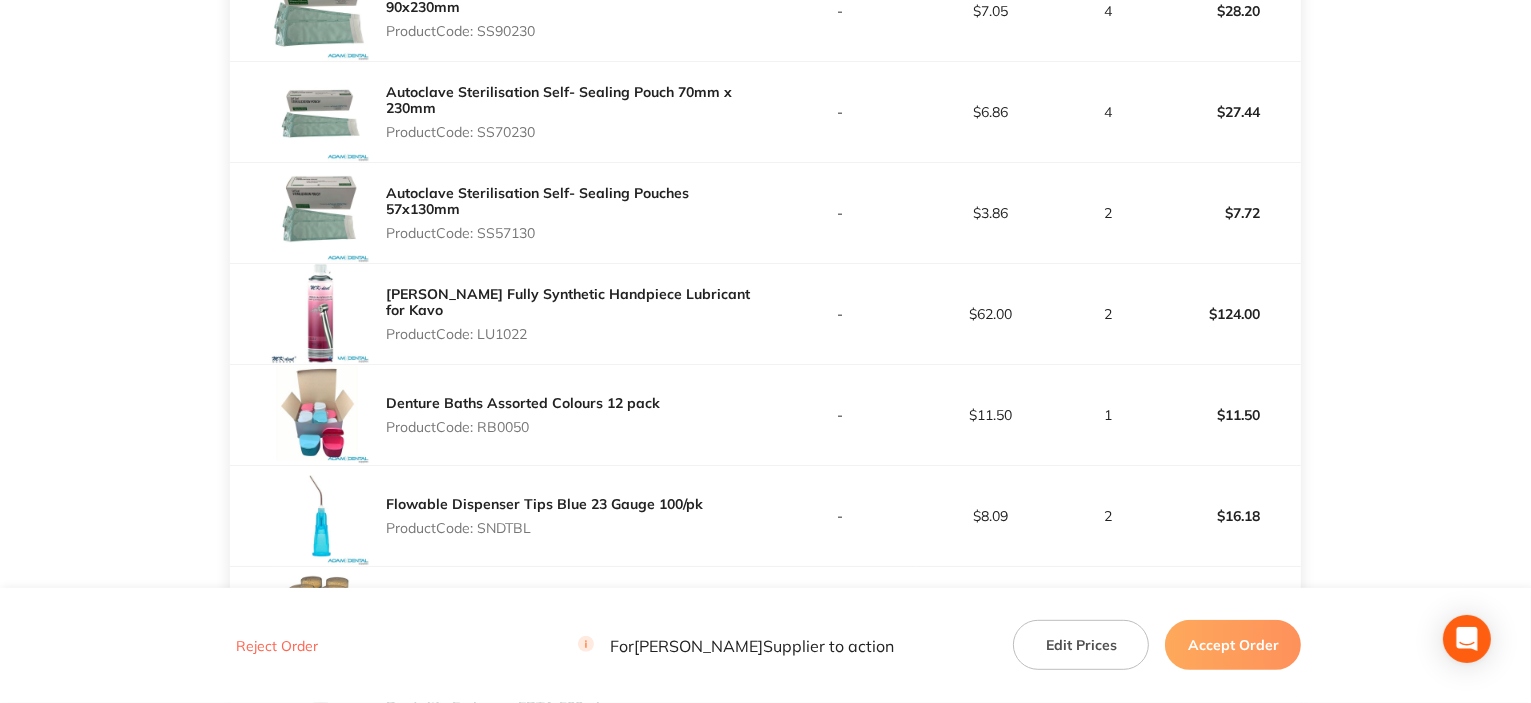 click on "Product   Code:  SS57130" at bounding box center [576, 233] 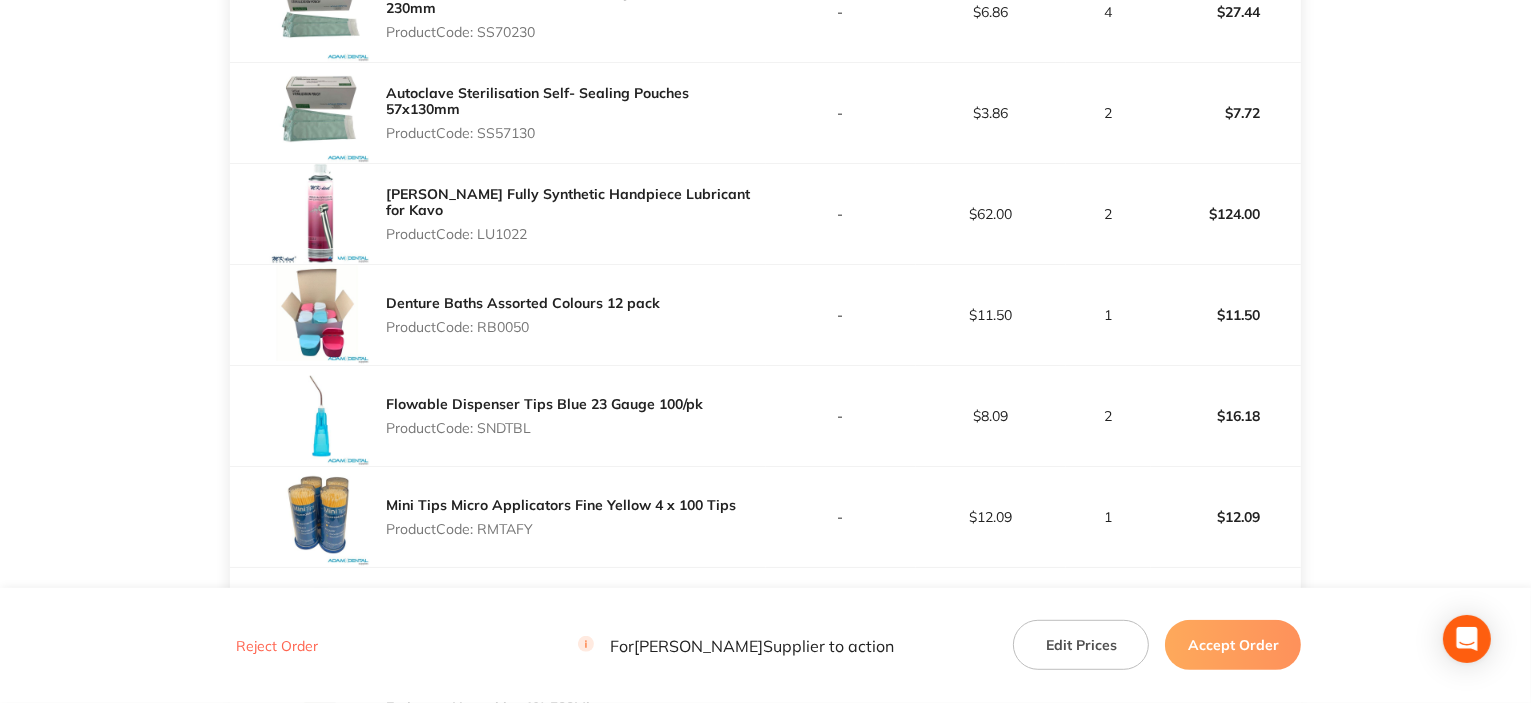 click on "Product   Code:  RB0050" at bounding box center [523, 327] 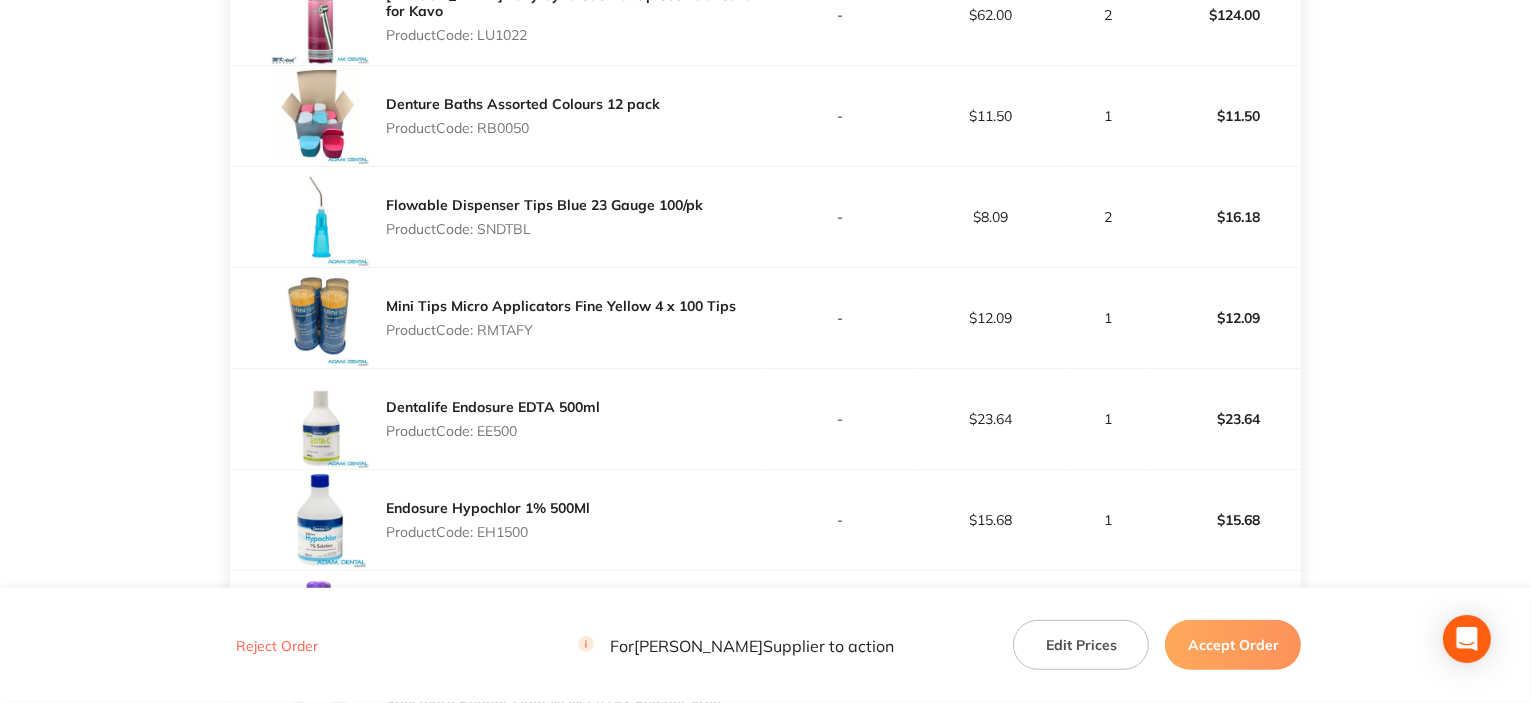 scroll, scrollTop: 1100, scrollLeft: 0, axis: vertical 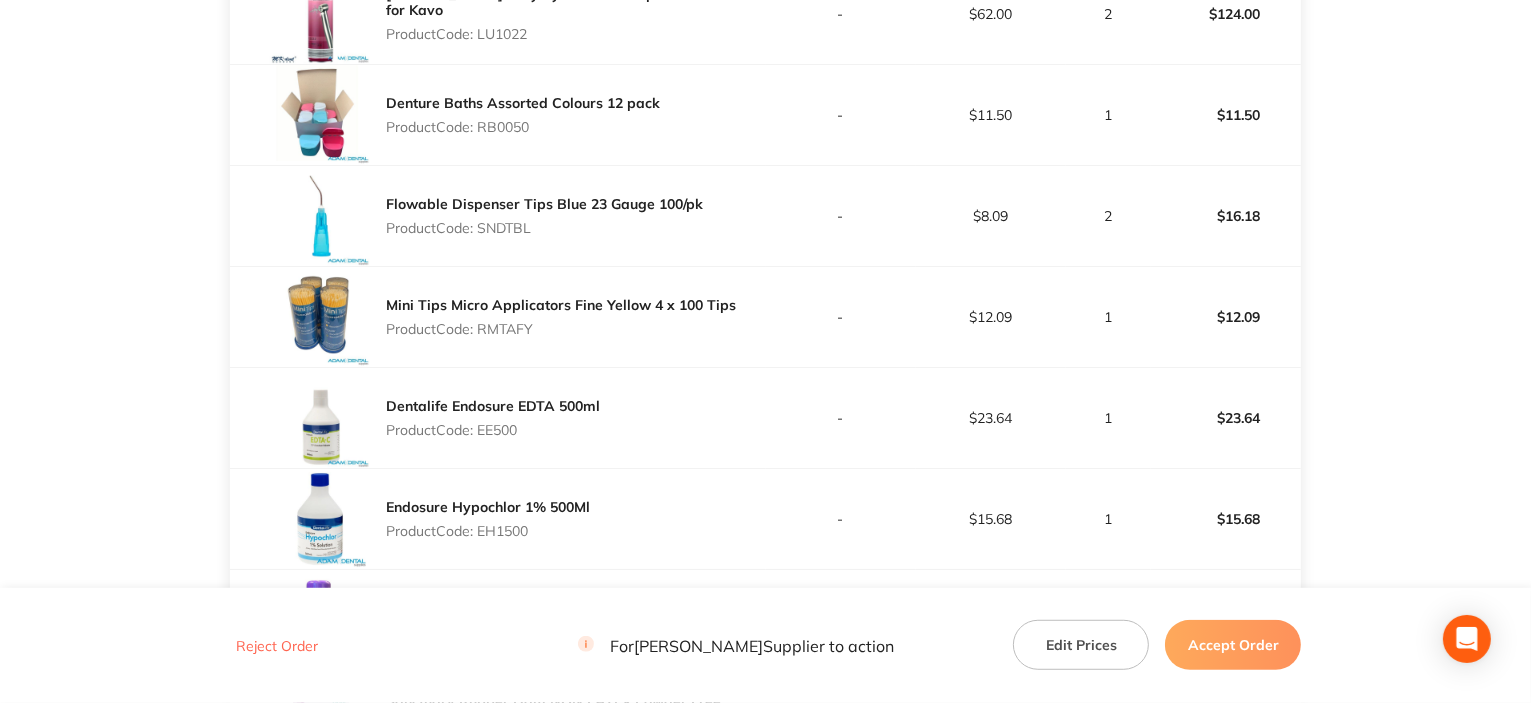 click on "Product   Code:  SNDTBL" at bounding box center [544, 228] 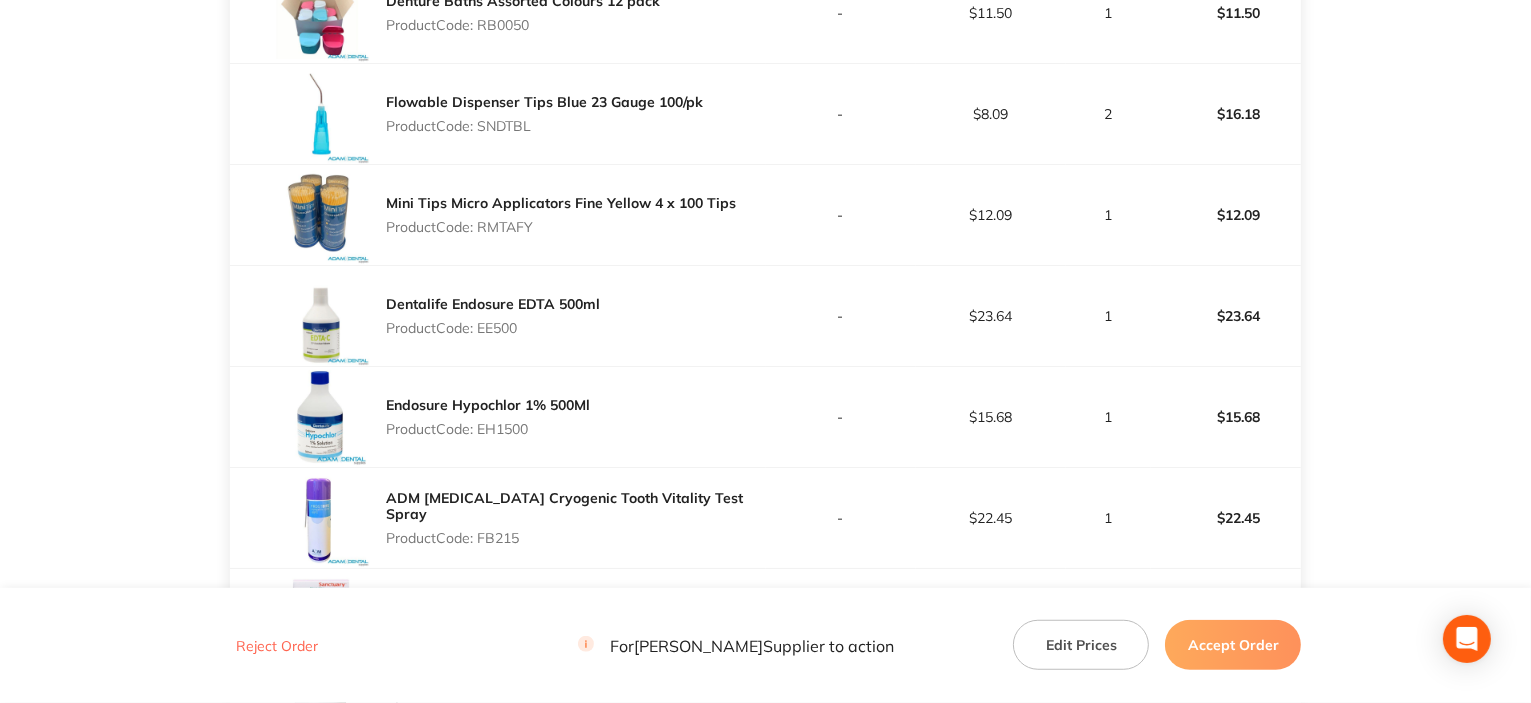 scroll, scrollTop: 1300, scrollLeft: 0, axis: vertical 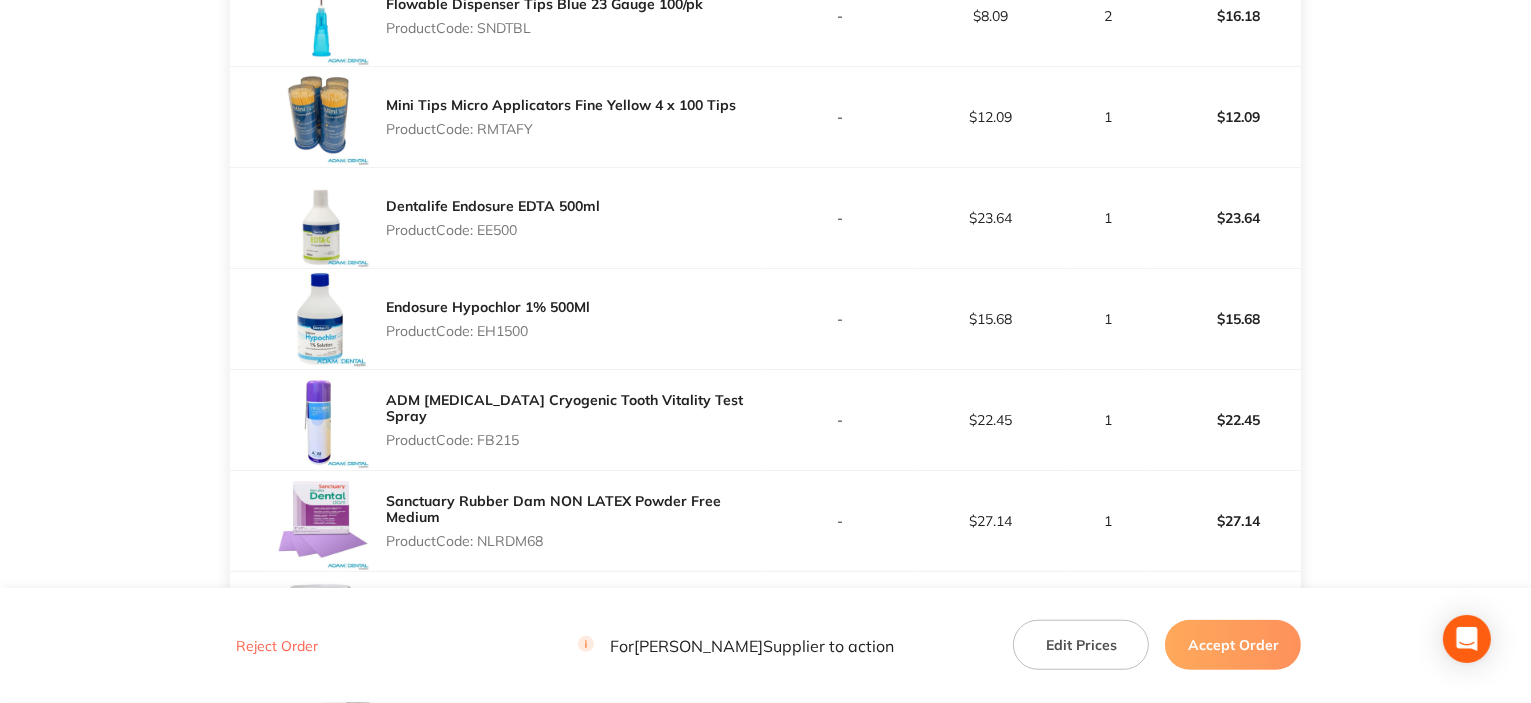 click on "Product   Code:  EE500" at bounding box center [493, 230] 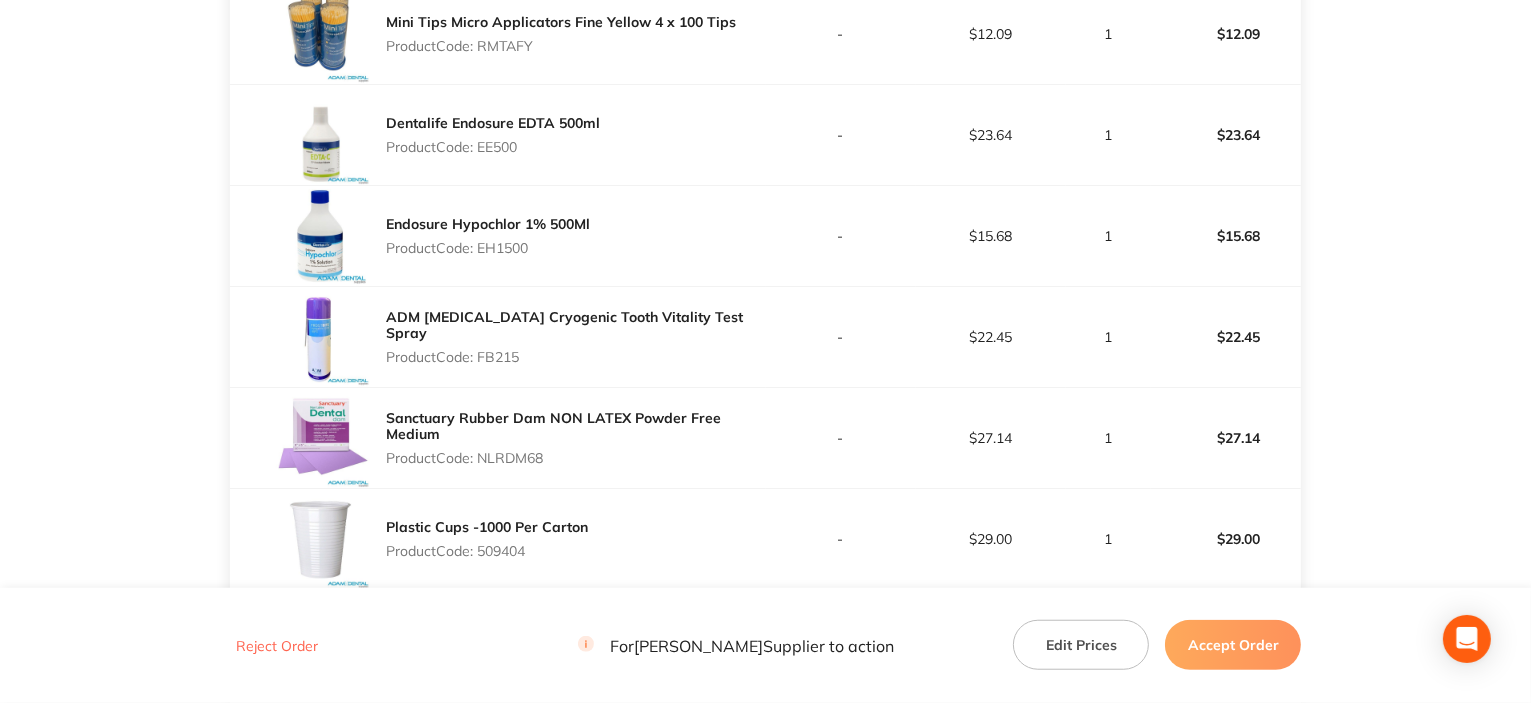 scroll, scrollTop: 1400, scrollLeft: 0, axis: vertical 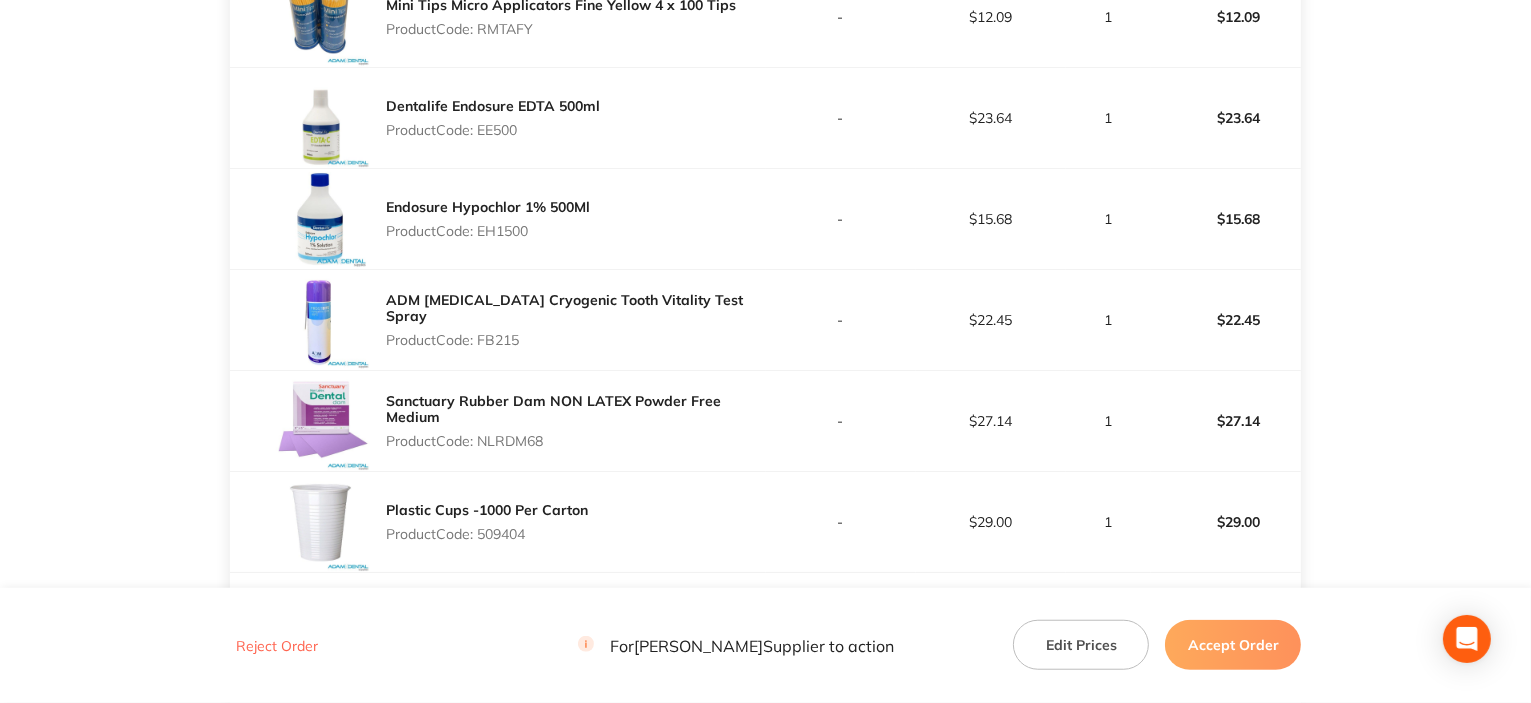 click on "Product   Code:  FB215" at bounding box center [576, 340] 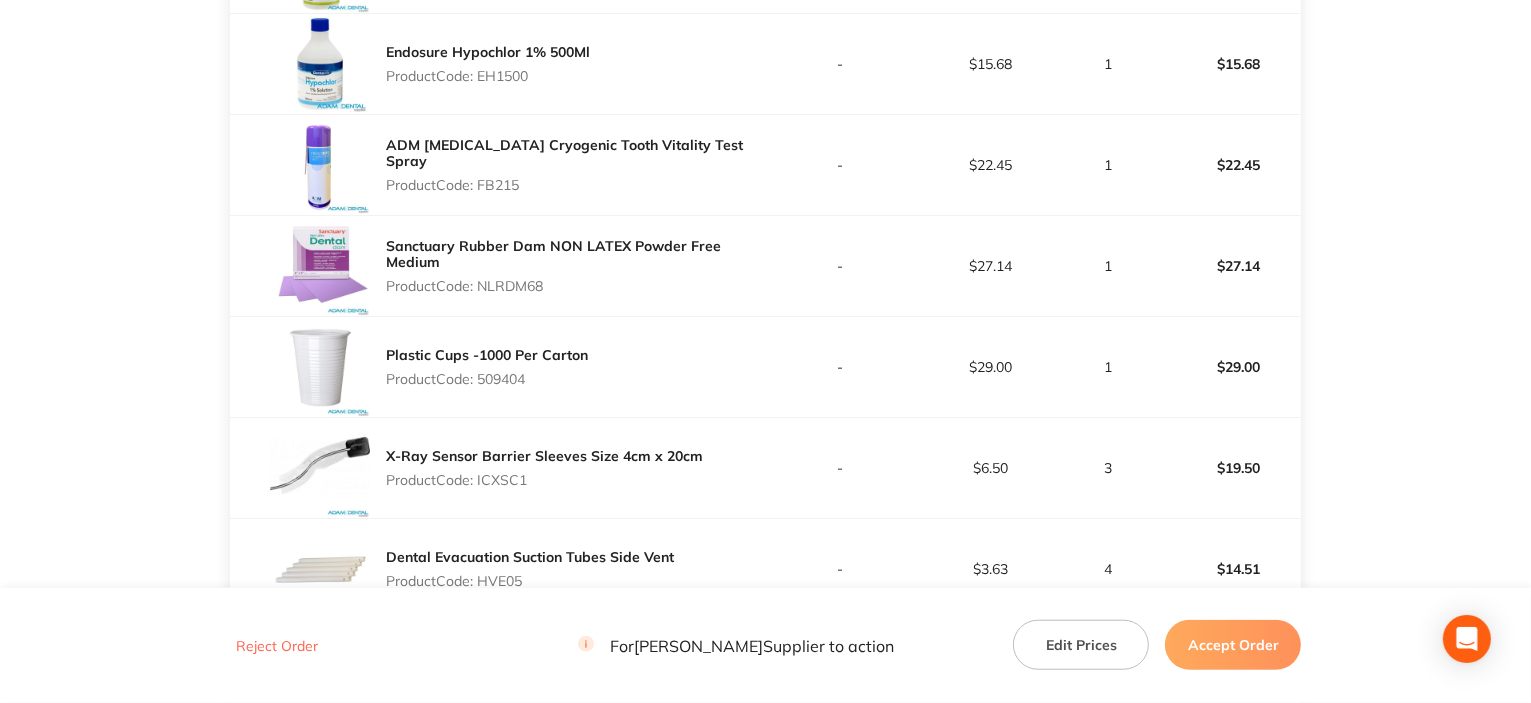 scroll, scrollTop: 1600, scrollLeft: 0, axis: vertical 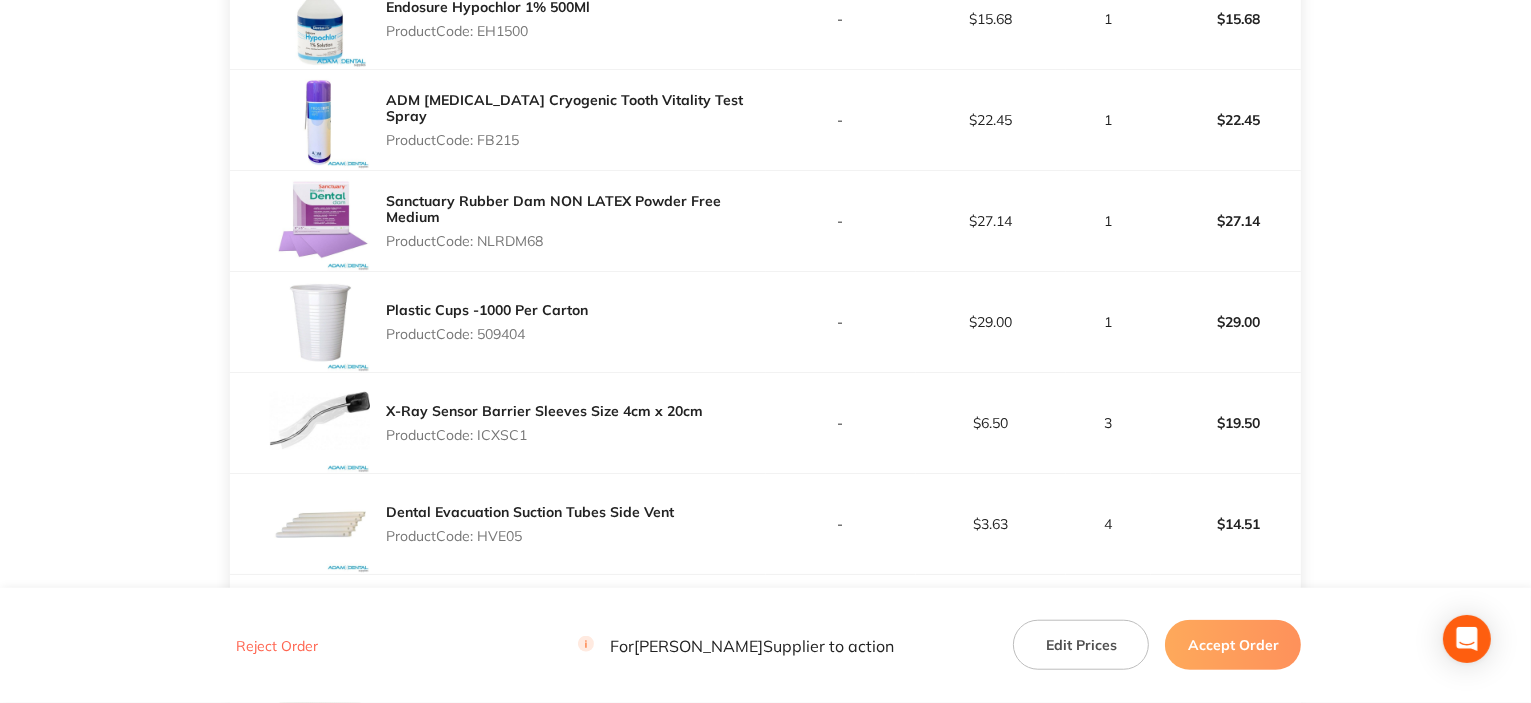 click on "Product   Code:  NLRDM68" at bounding box center (576, 241) 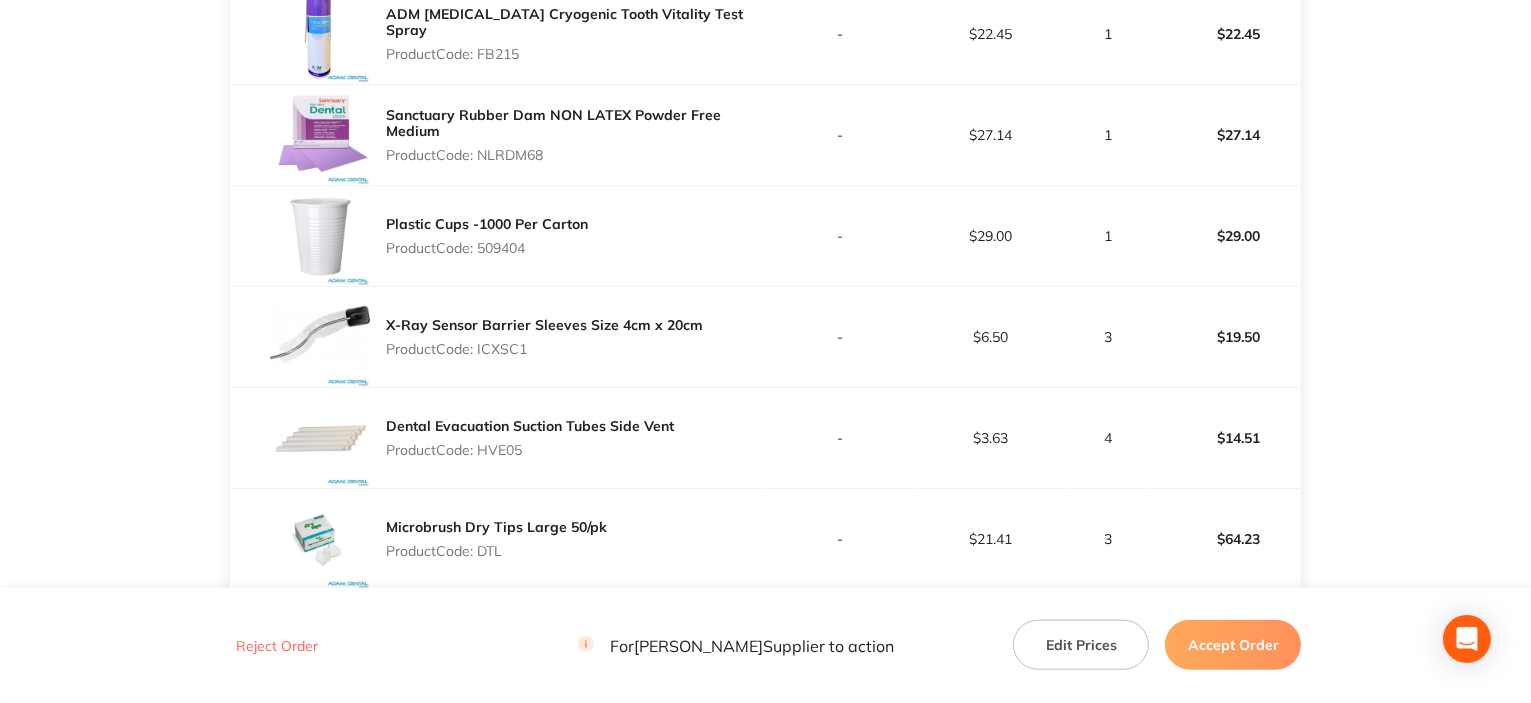 scroll, scrollTop: 1700, scrollLeft: 0, axis: vertical 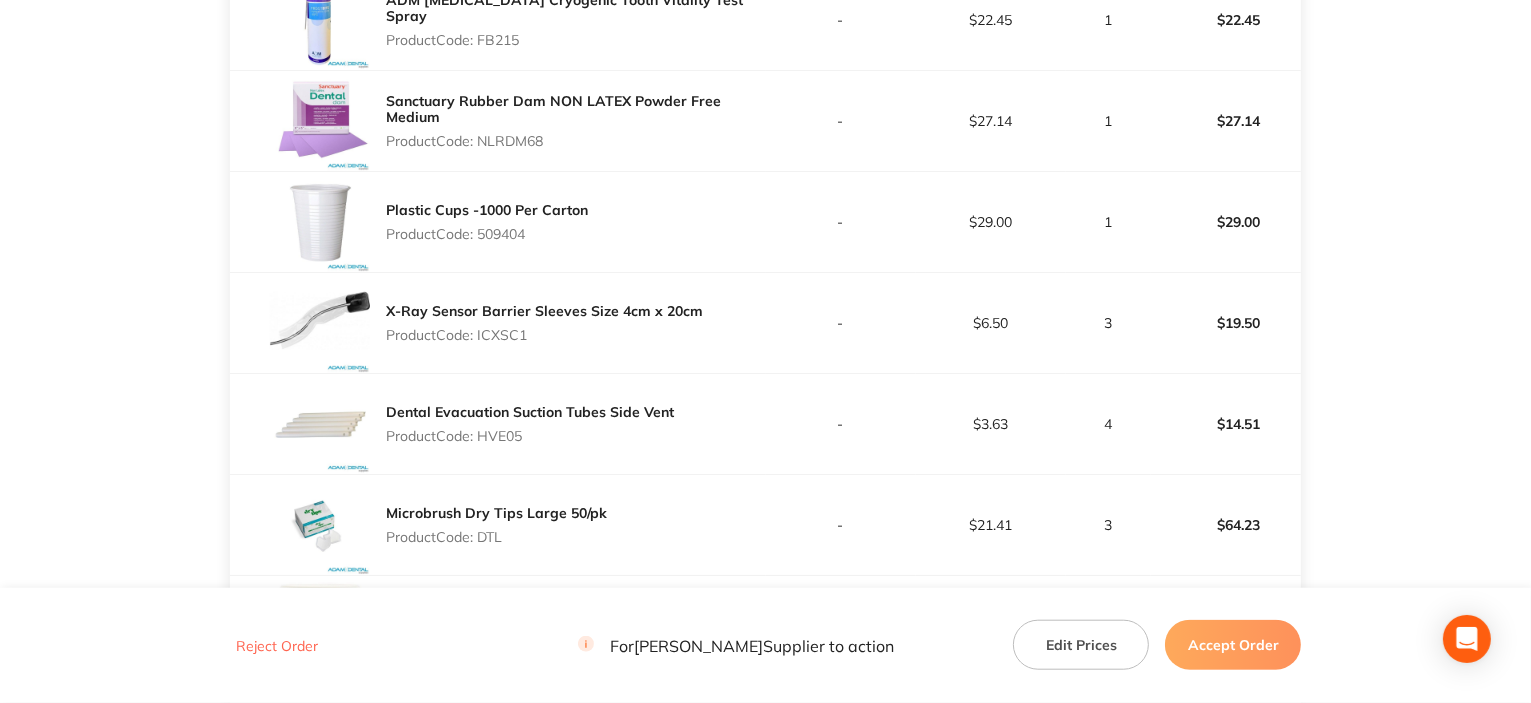 click on "Product   Code:  ICXSC1" at bounding box center [544, 335] 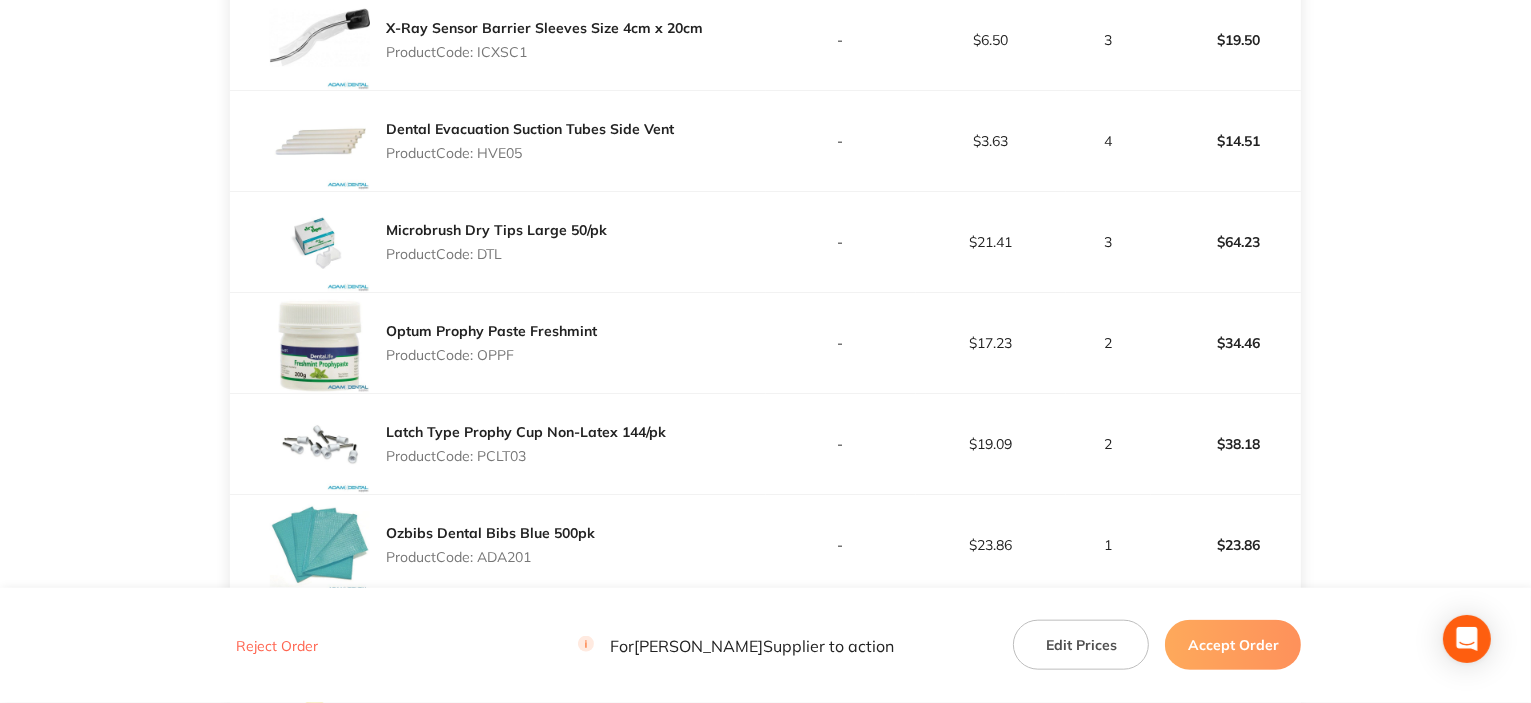 scroll, scrollTop: 2000, scrollLeft: 0, axis: vertical 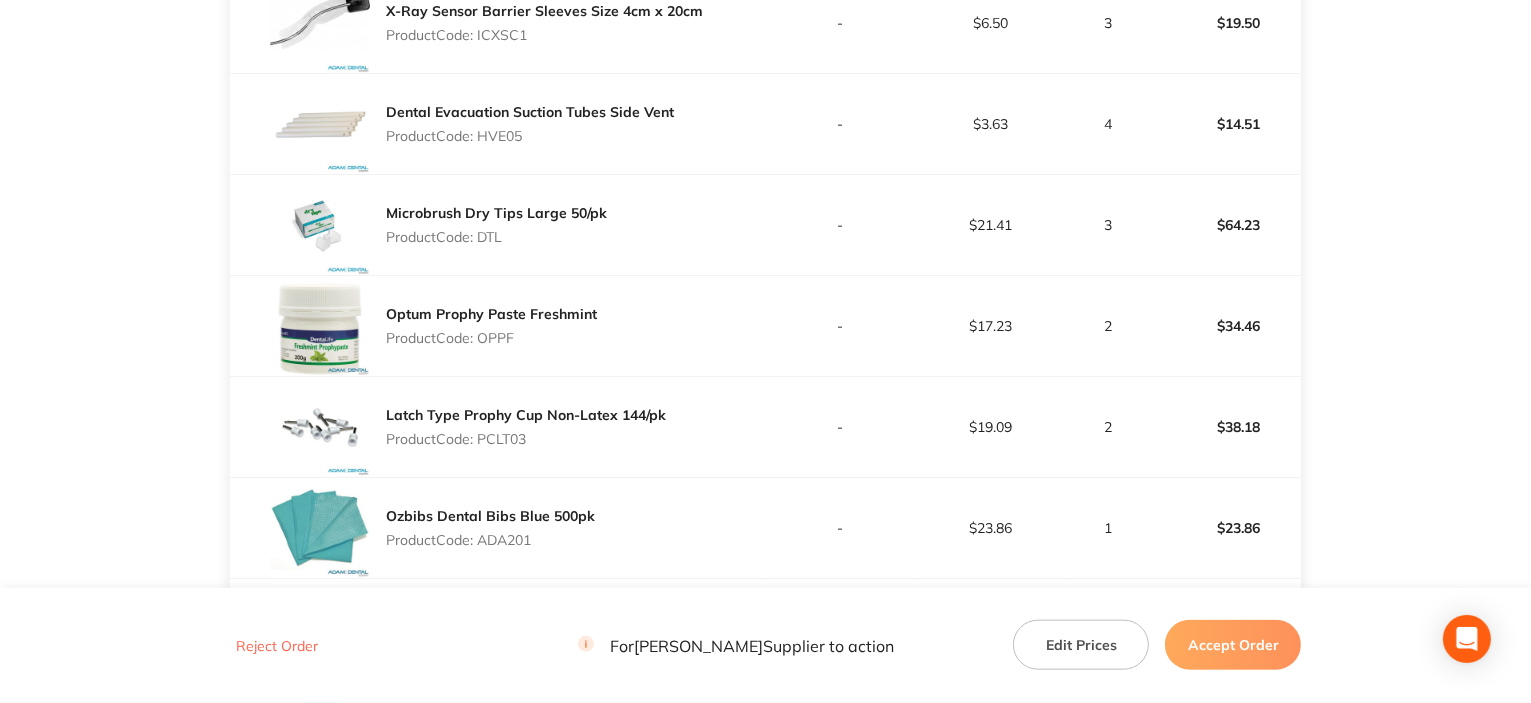 click on "Product   Code:  HVE05" at bounding box center [530, 136] 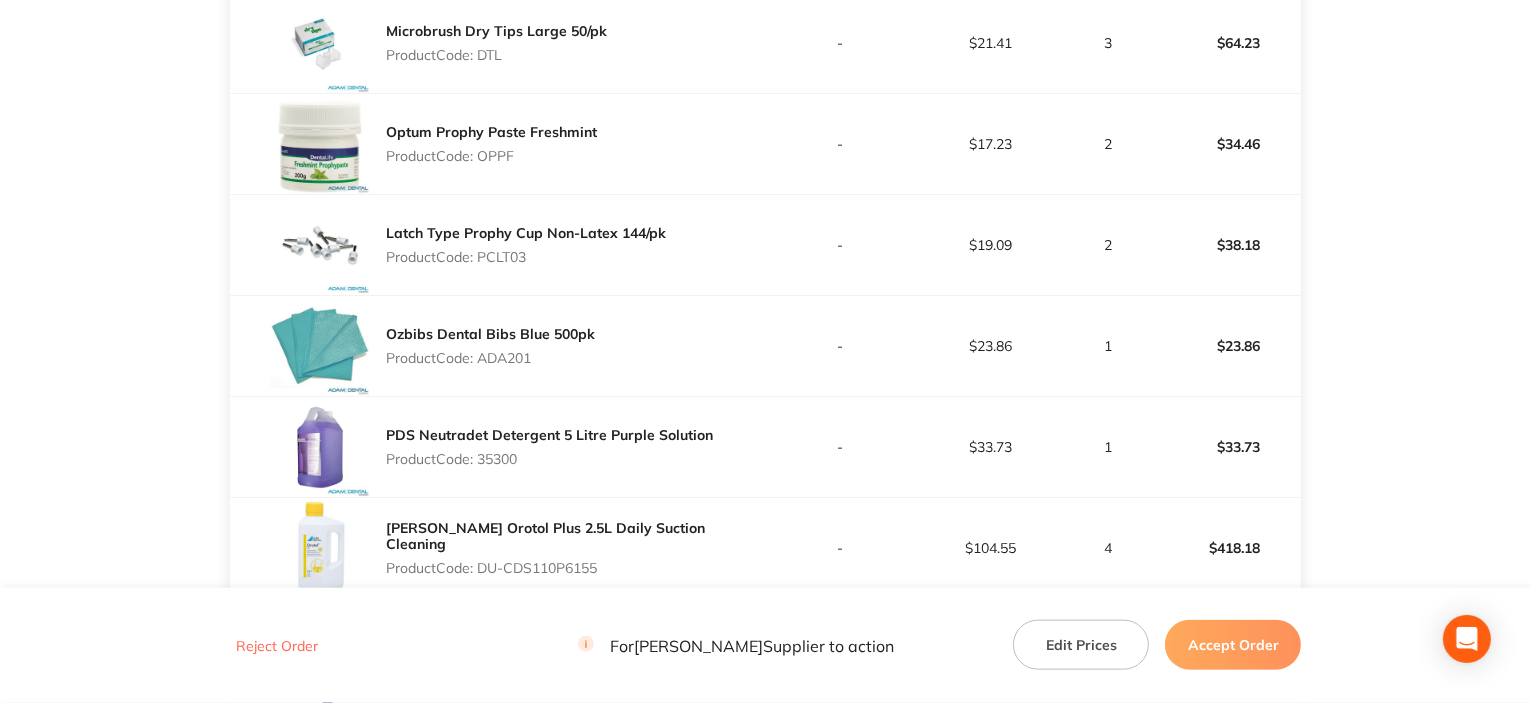 scroll, scrollTop: 2200, scrollLeft: 0, axis: vertical 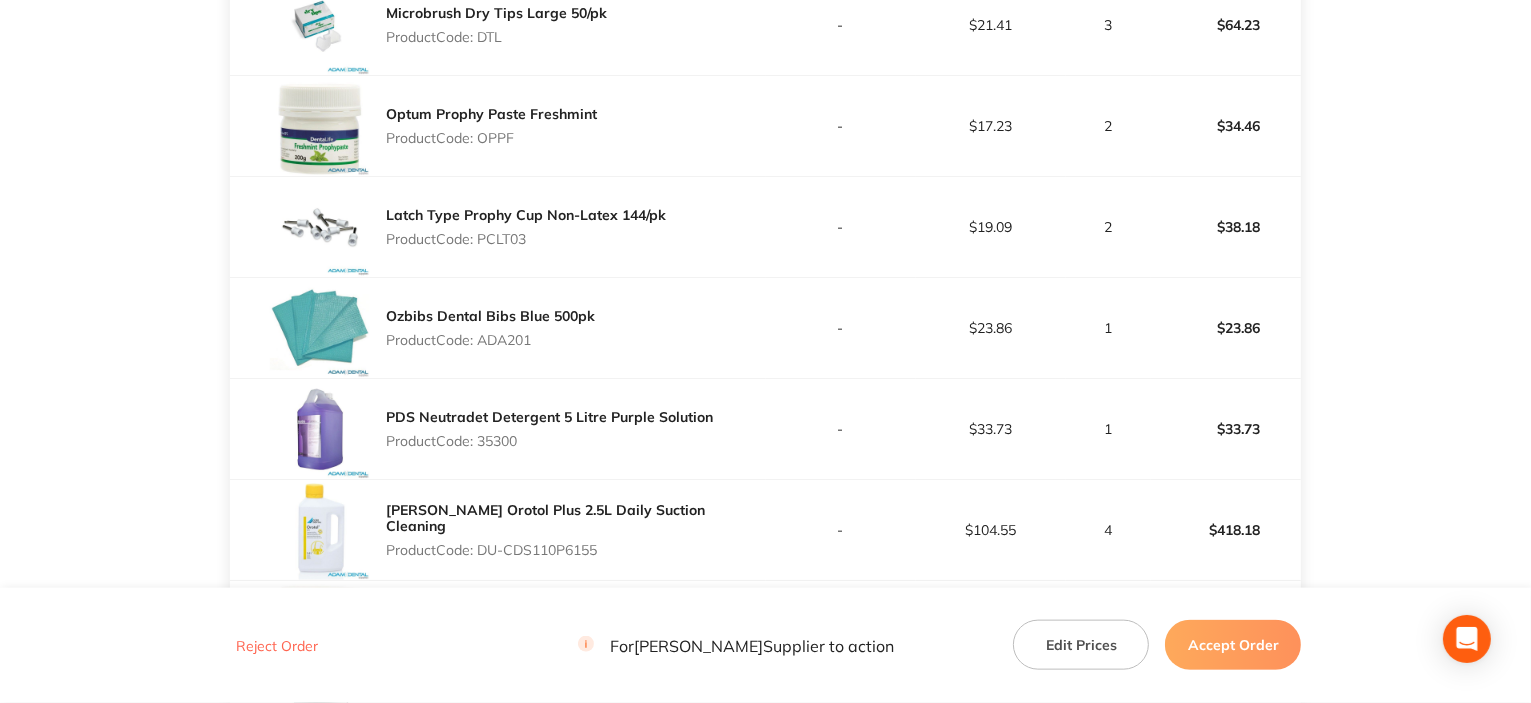 click on "Product   Code:  PCLT03" at bounding box center [526, 239] 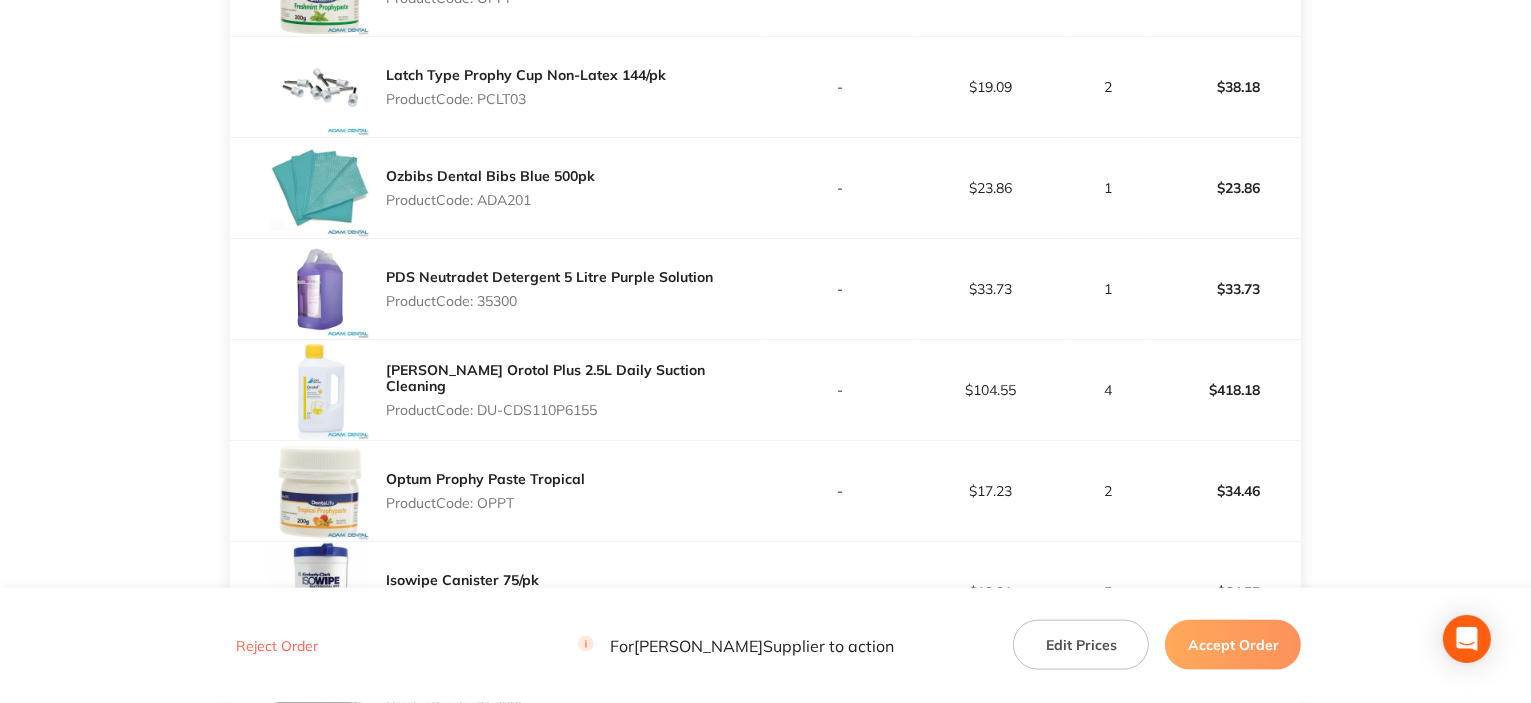 scroll, scrollTop: 2400, scrollLeft: 0, axis: vertical 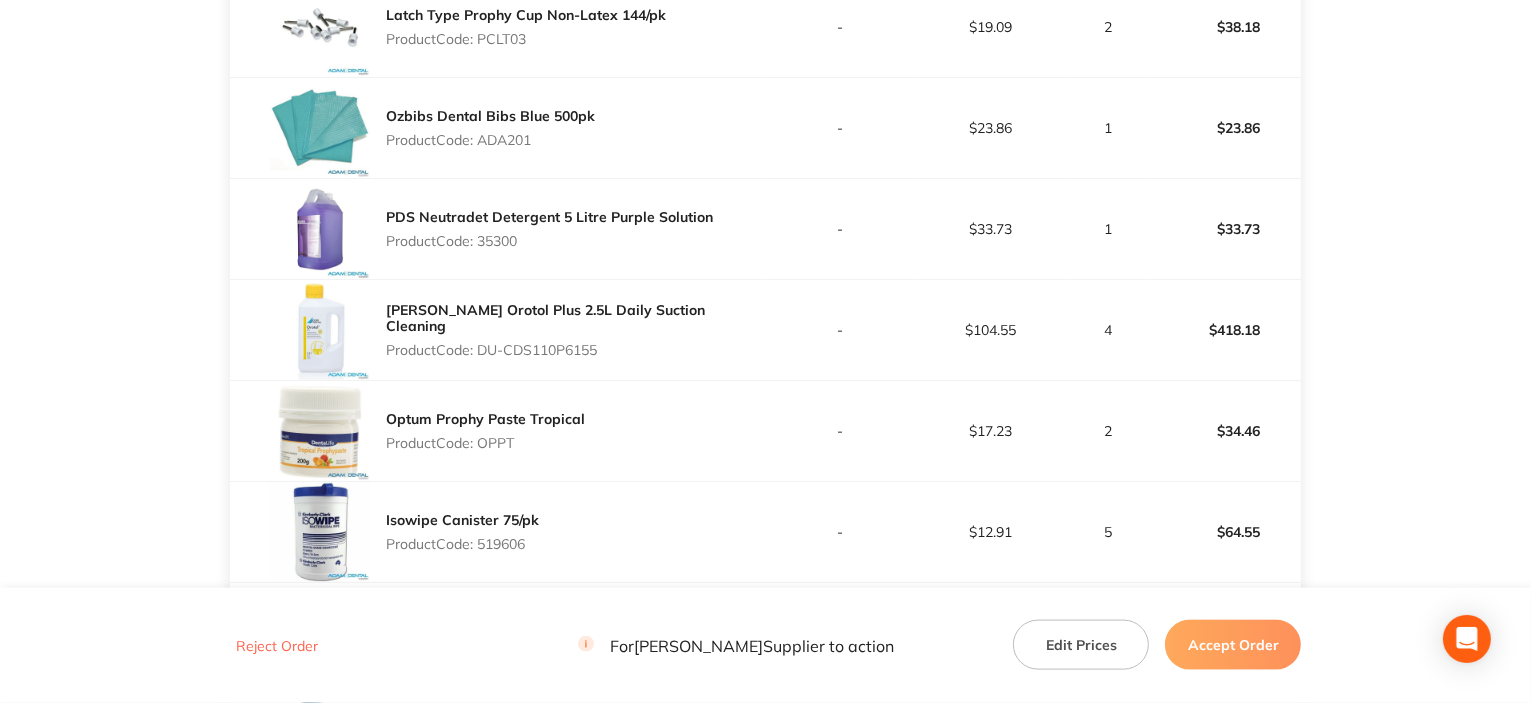 click on "Product   Code:  35300" at bounding box center (549, 241) 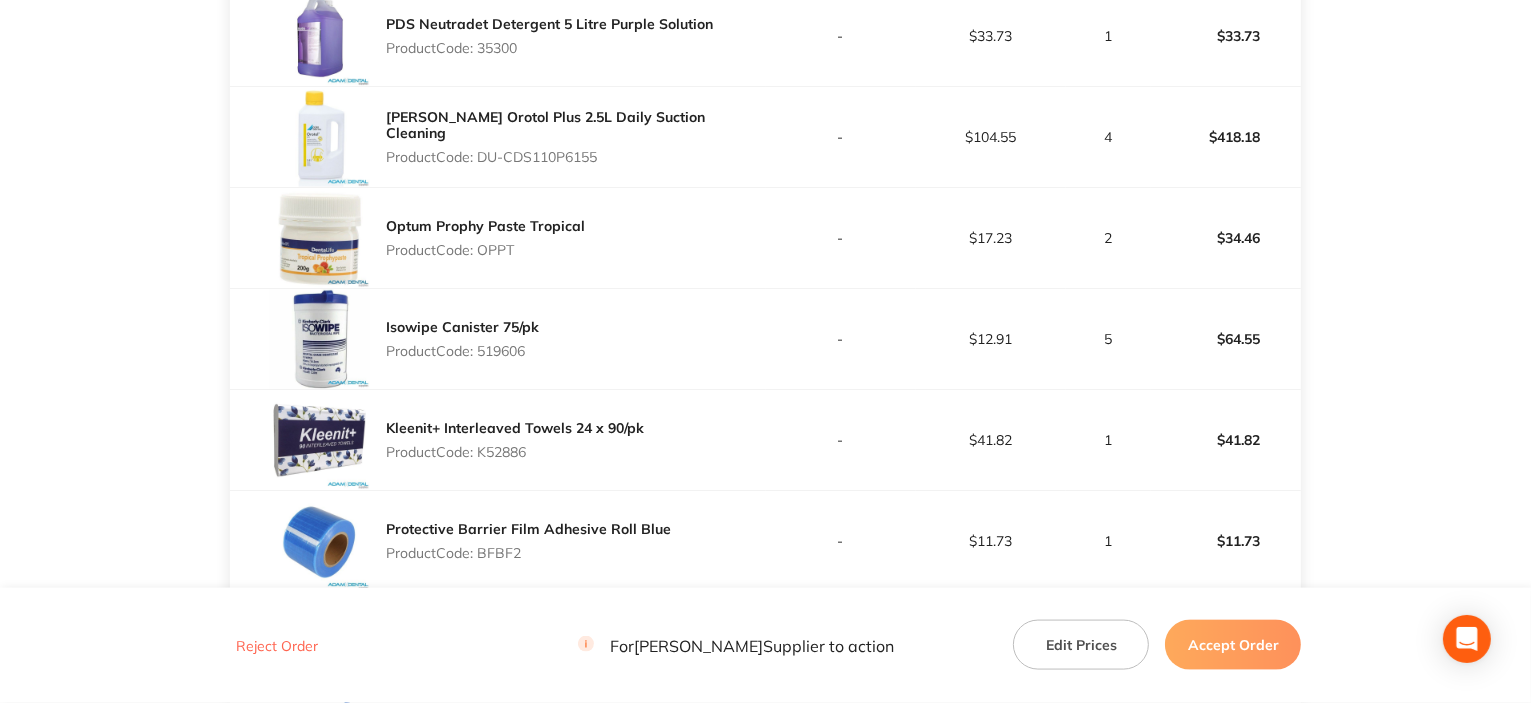 scroll, scrollTop: 2600, scrollLeft: 0, axis: vertical 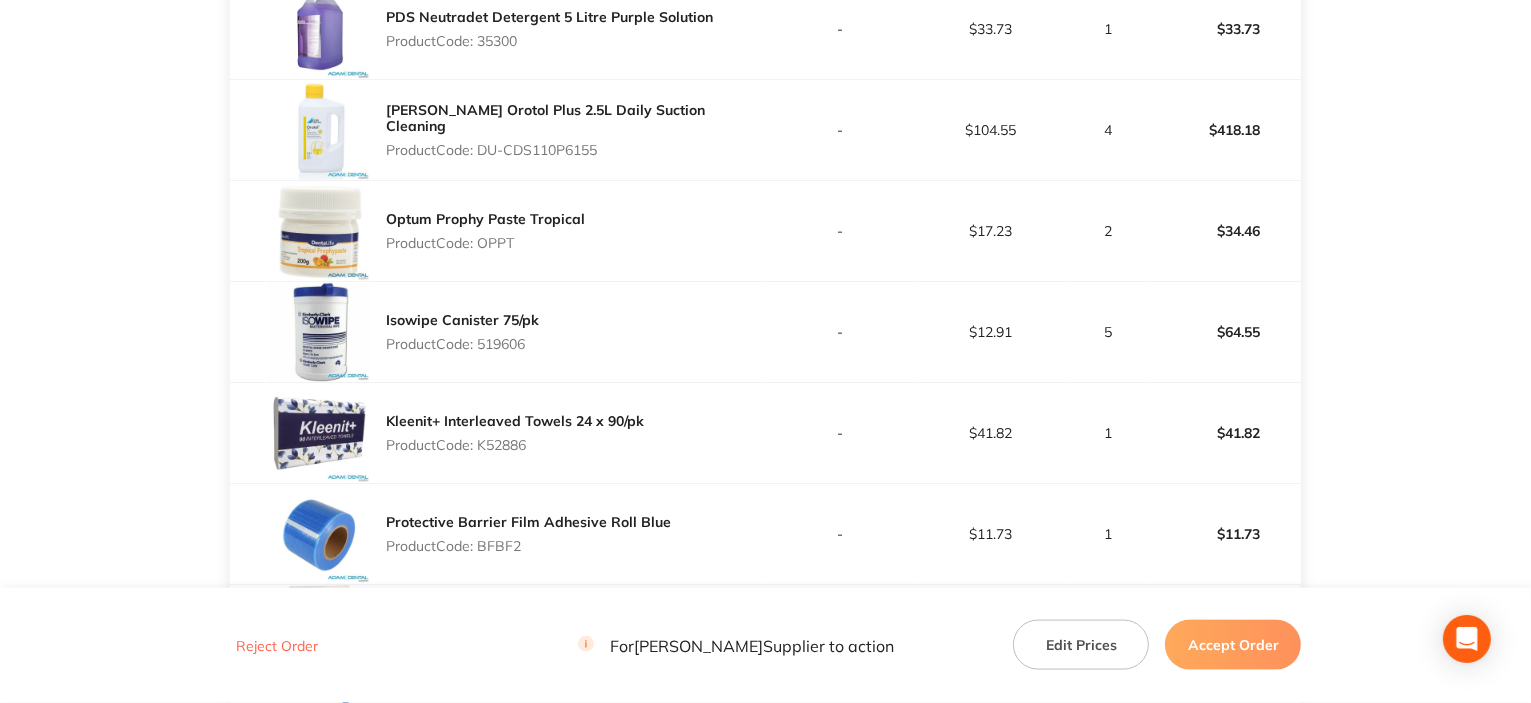 click on "Product   Code:  OPPT" at bounding box center (485, 243) 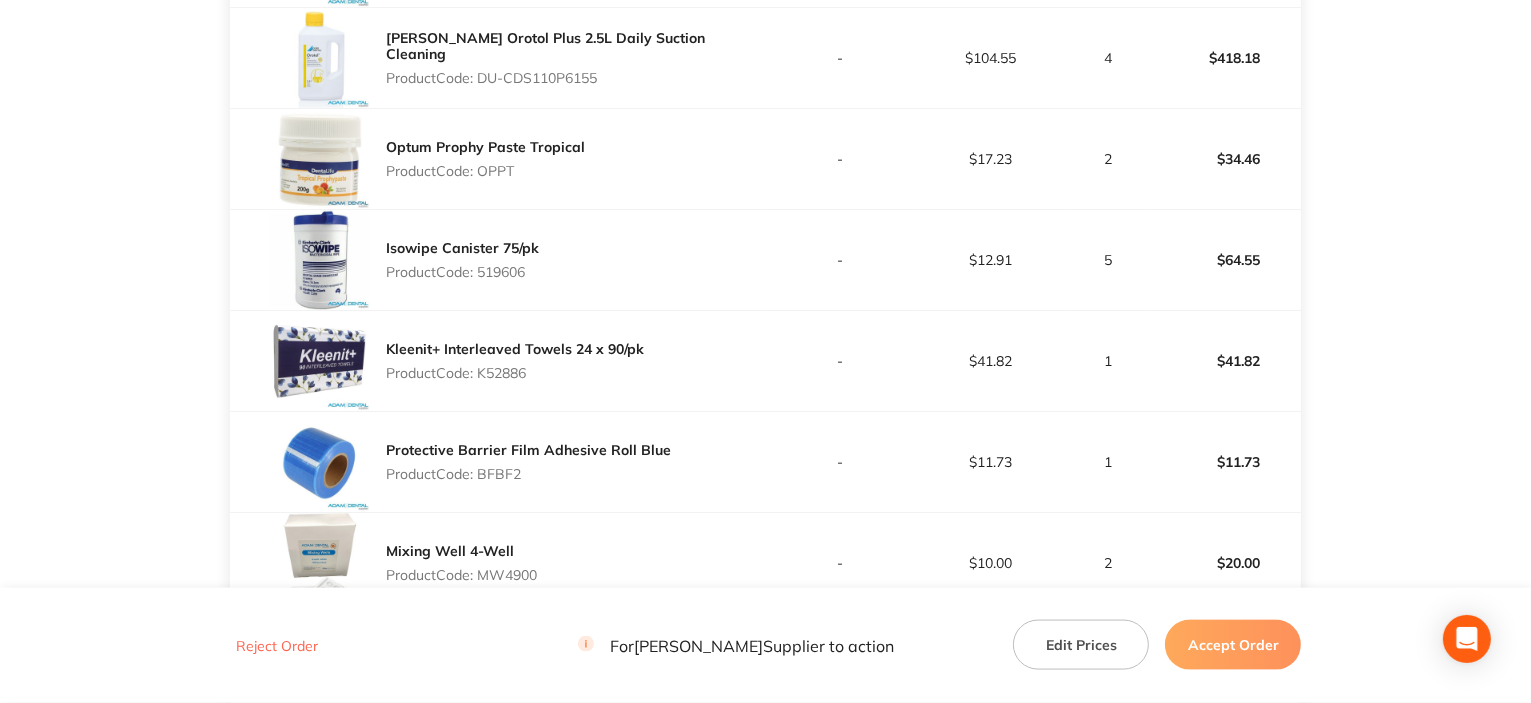 scroll, scrollTop: 2700, scrollLeft: 0, axis: vertical 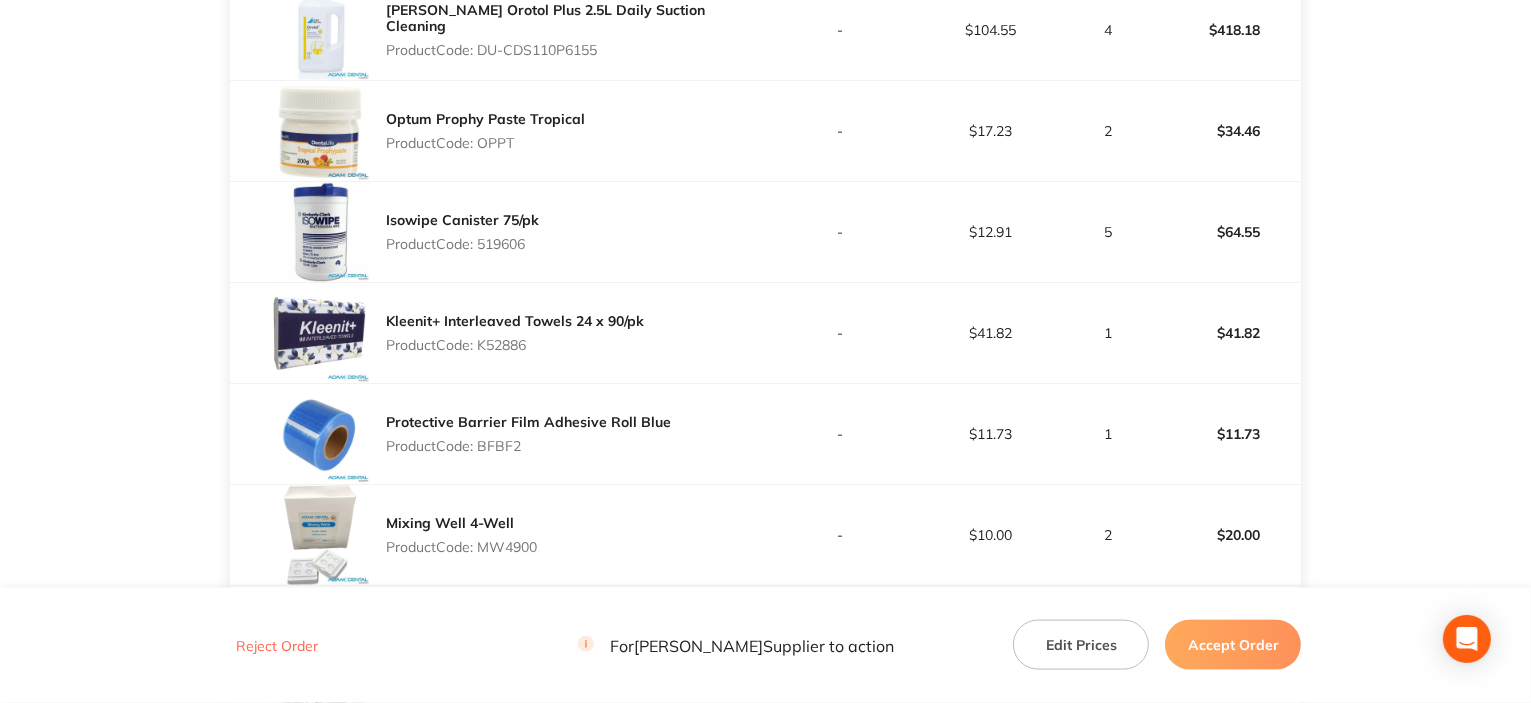 click on "Product   Code:  K52886" at bounding box center (515, 345) 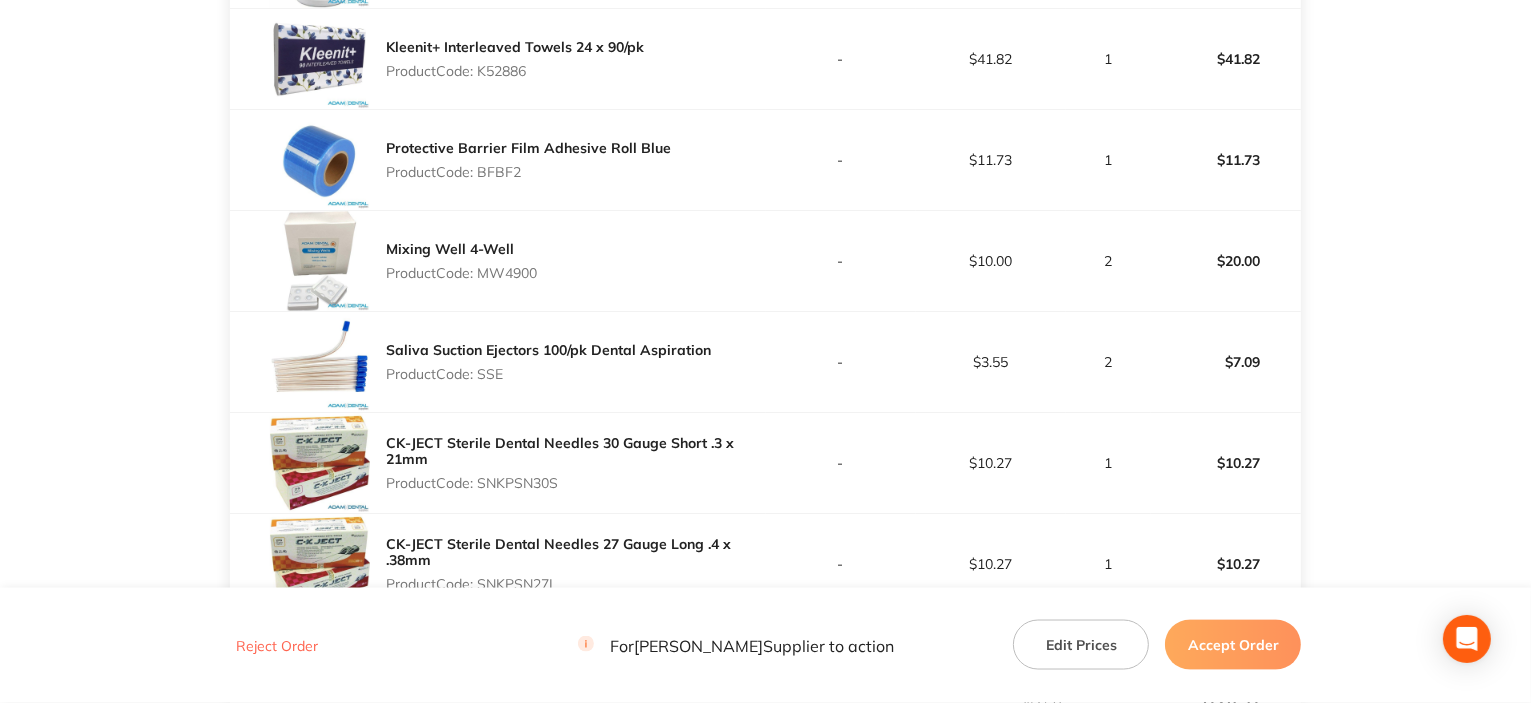 scroll, scrollTop: 3000, scrollLeft: 0, axis: vertical 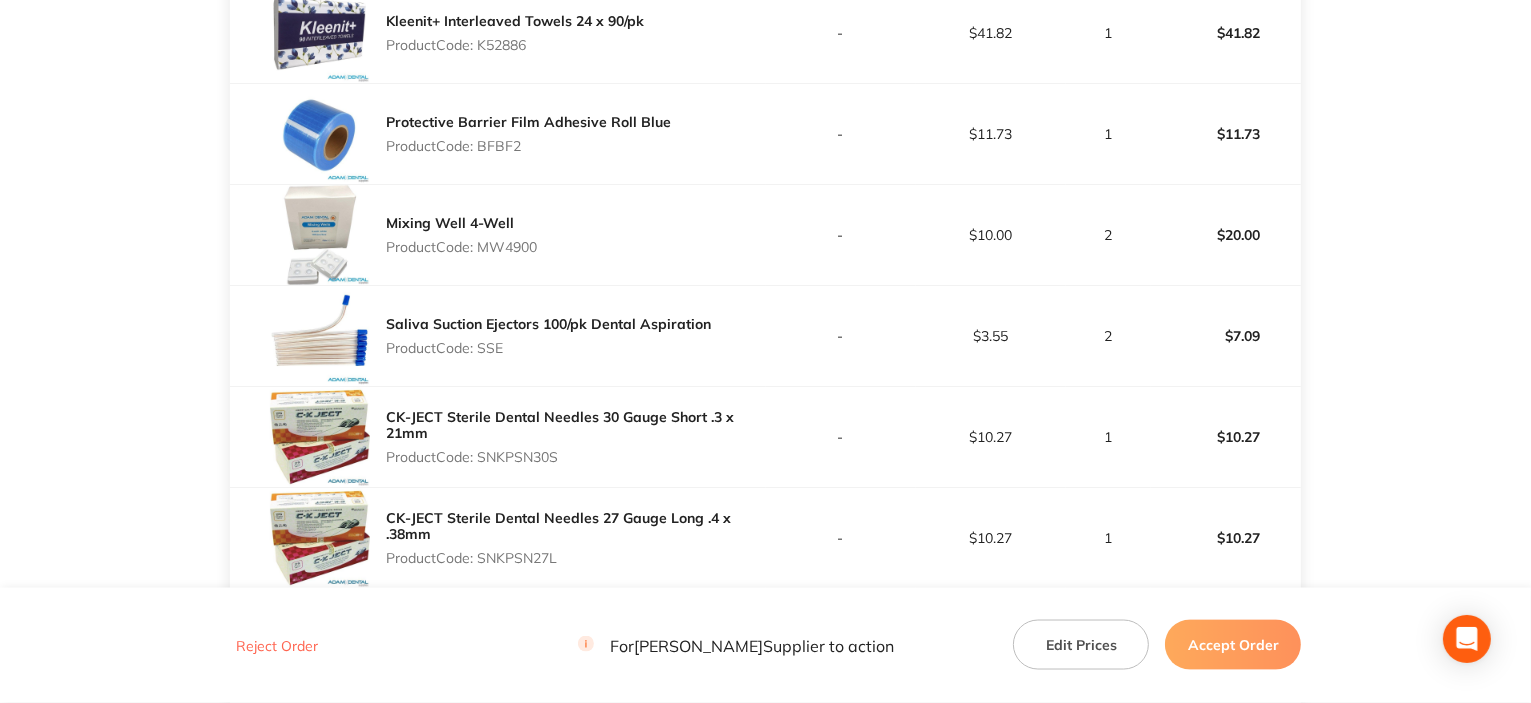 click on "Product   Code:  BFBF2" at bounding box center [528, 146] 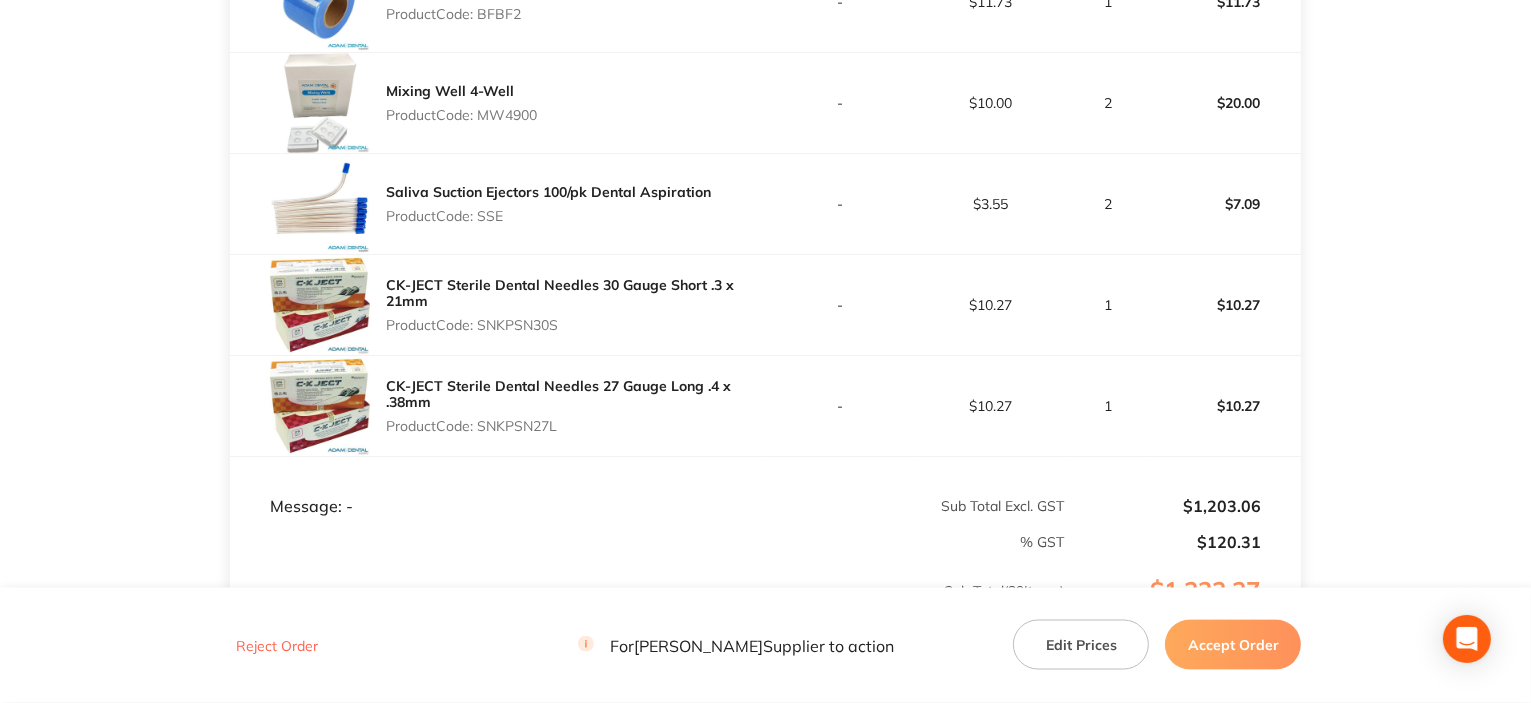 scroll, scrollTop: 3200, scrollLeft: 0, axis: vertical 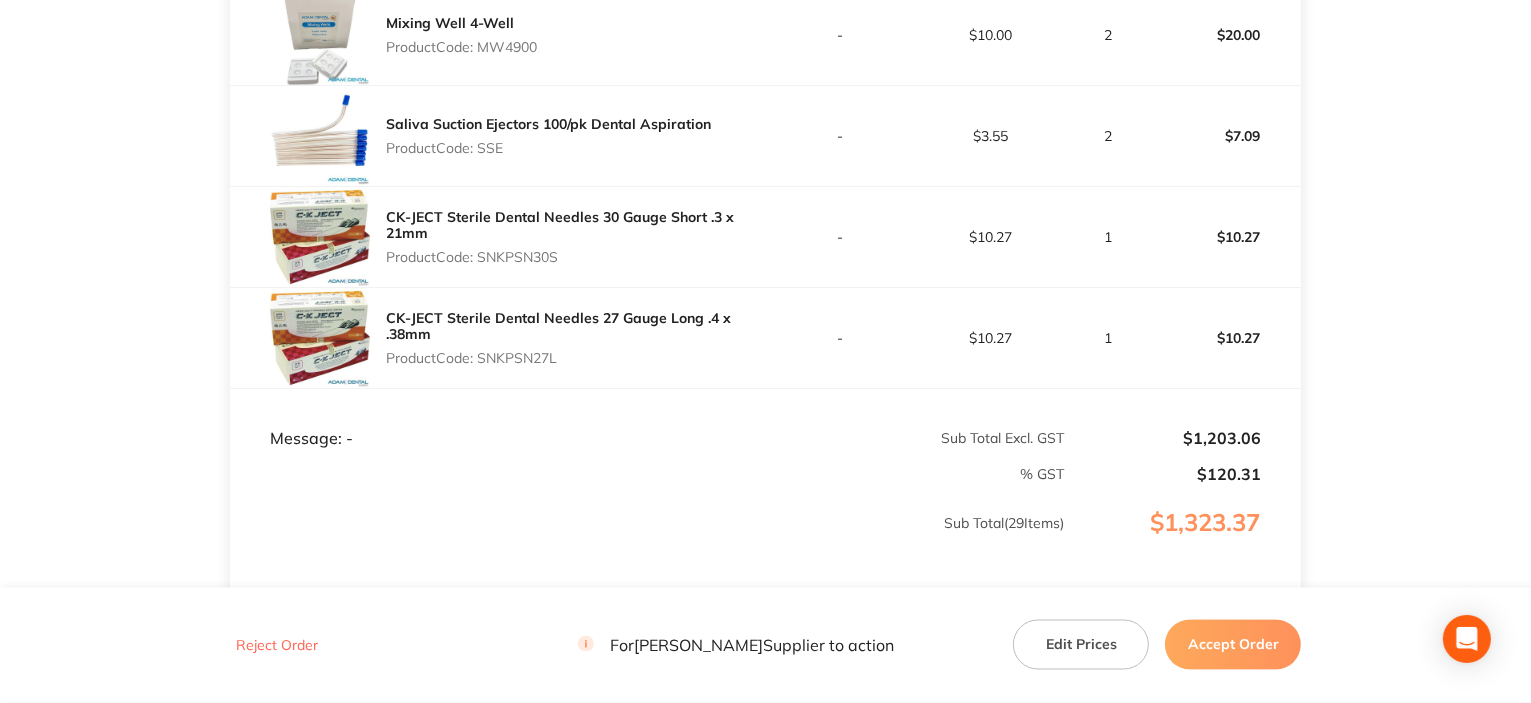 click on "Product   Code:  SNKPSN30S" at bounding box center [576, 257] 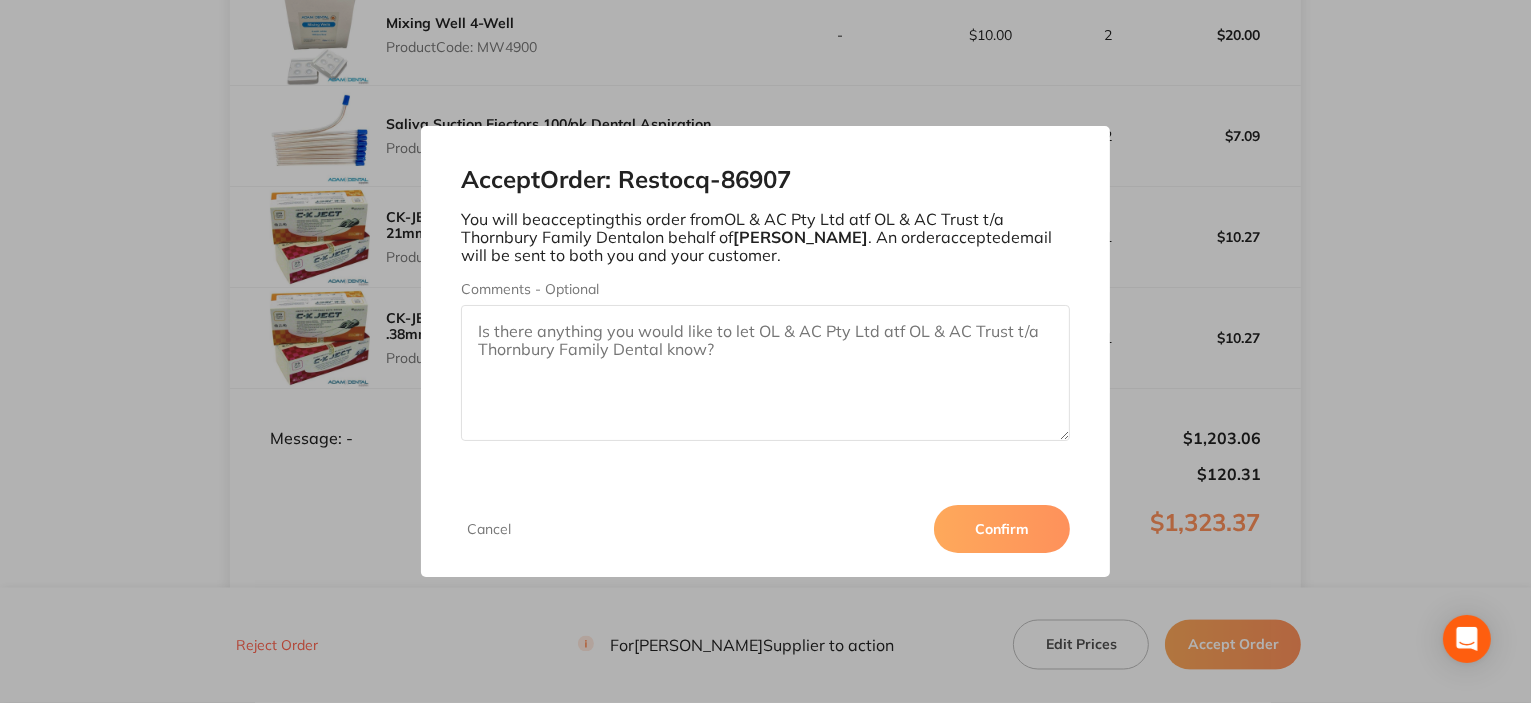 click on "Confirm" at bounding box center (1002, 529) 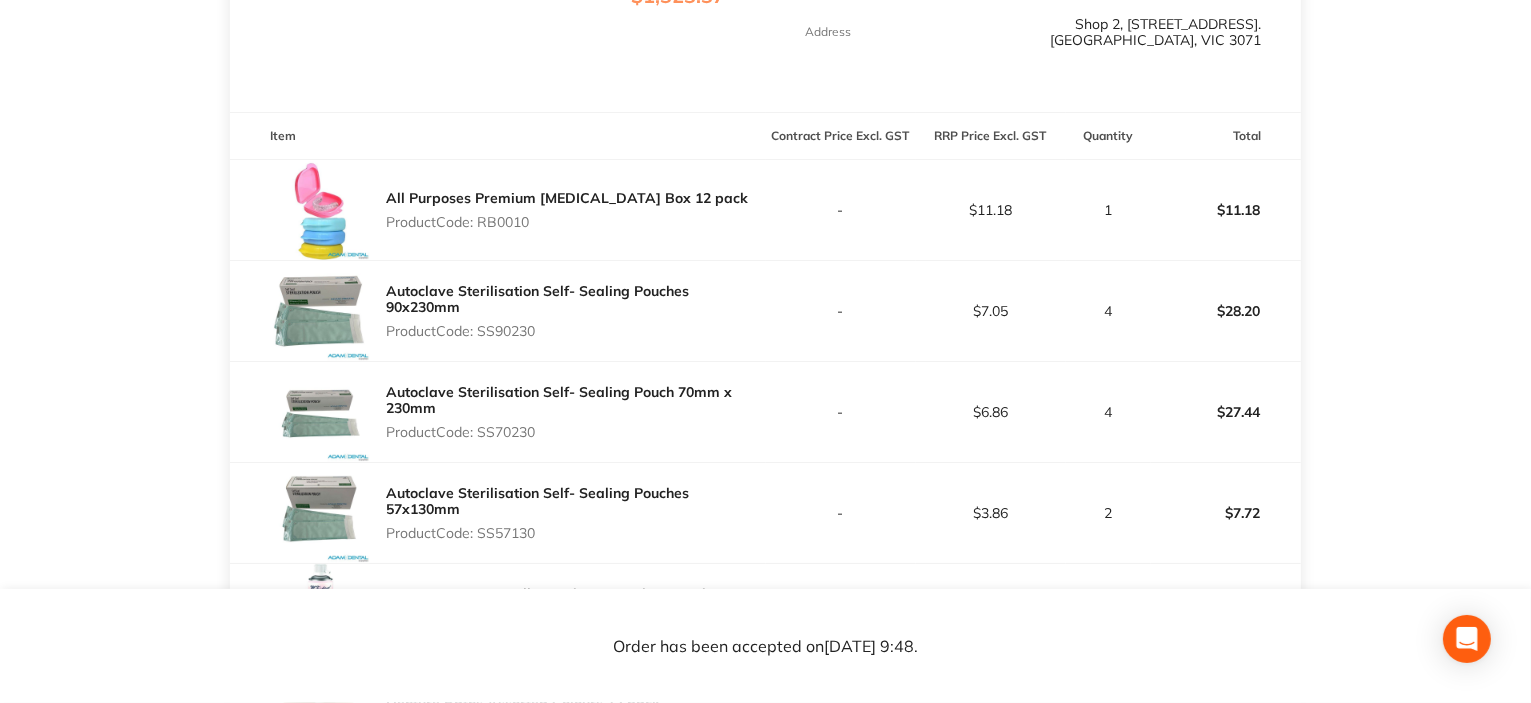 scroll, scrollTop: 0, scrollLeft: 0, axis: both 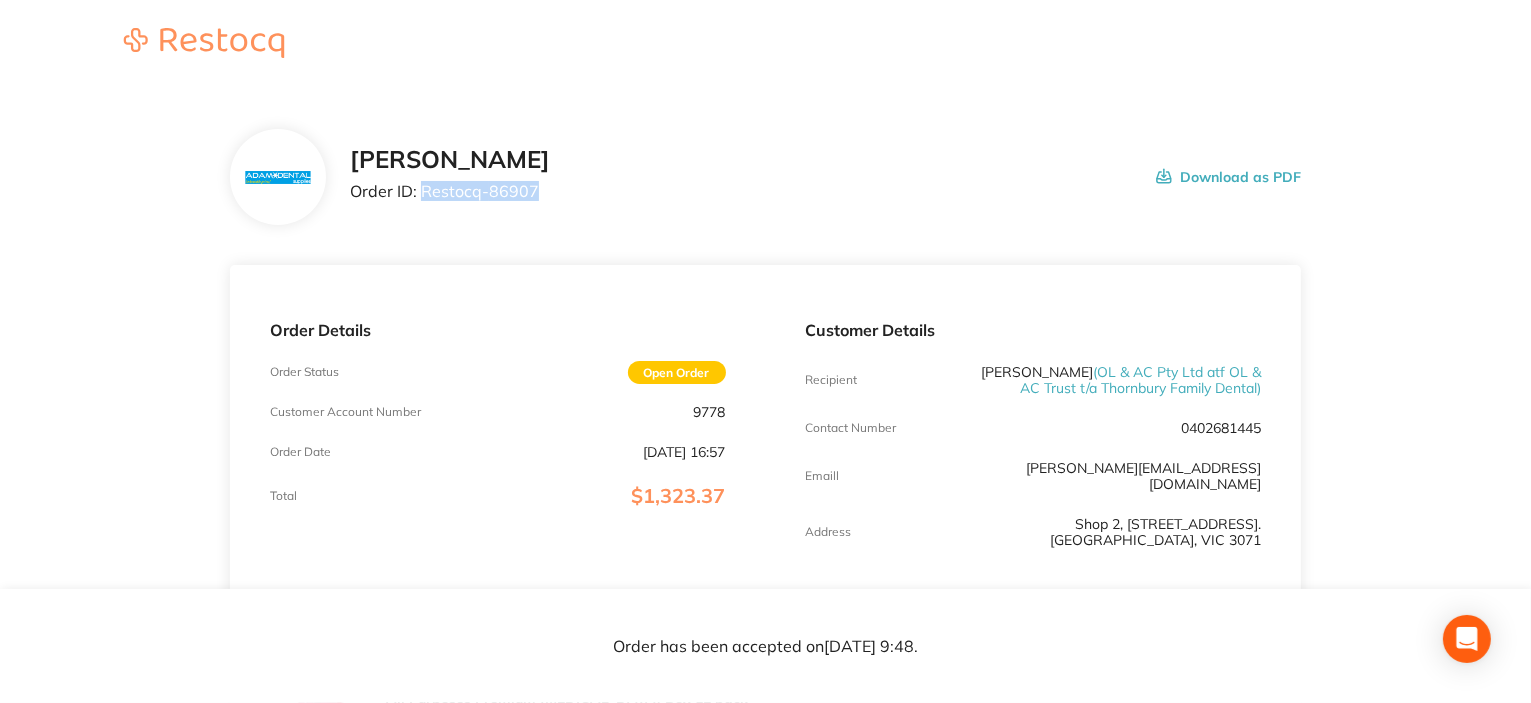 drag, startPoint x: 420, startPoint y: 191, endPoint x: 563, endPoint y: 197, distance: 143.12582 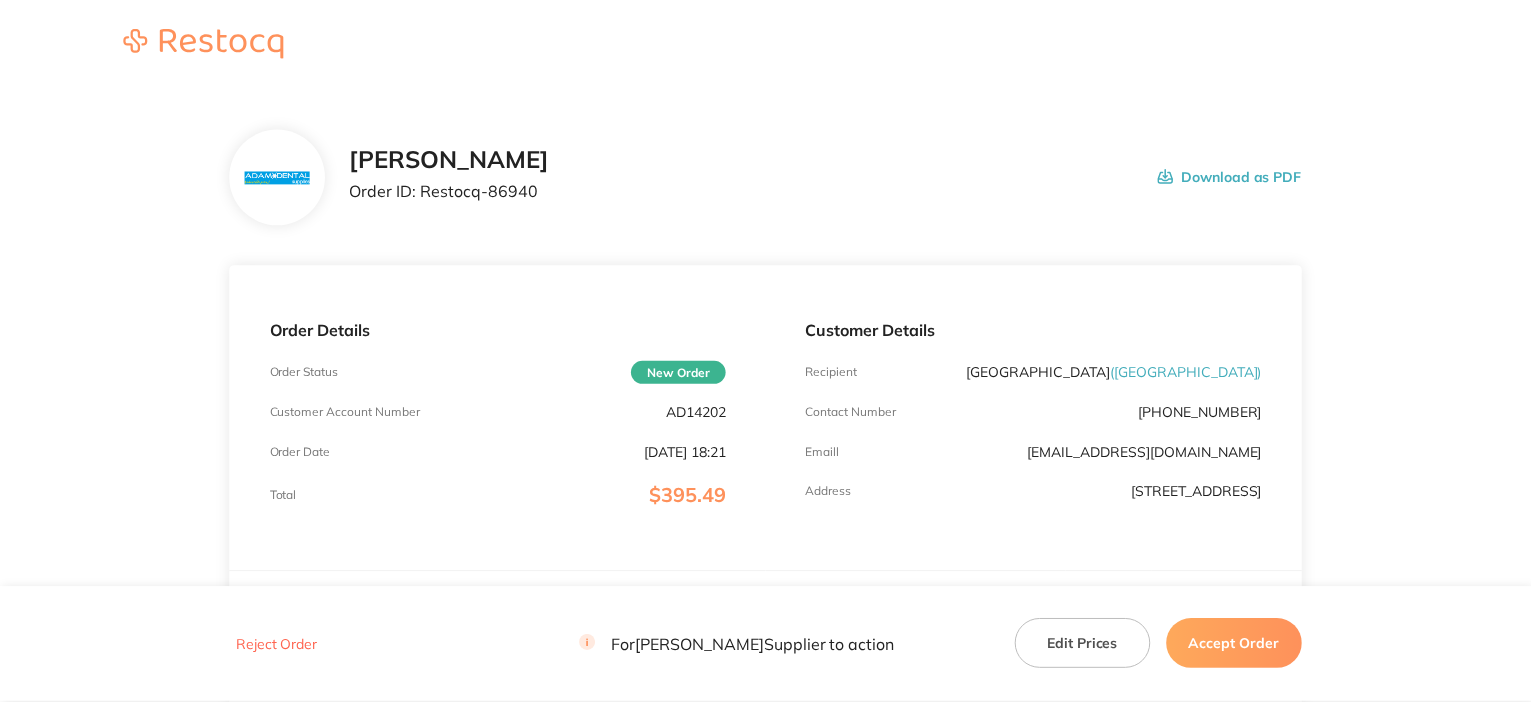 scroll, scrollTop: 0, scrollLeft: 0, axis: both 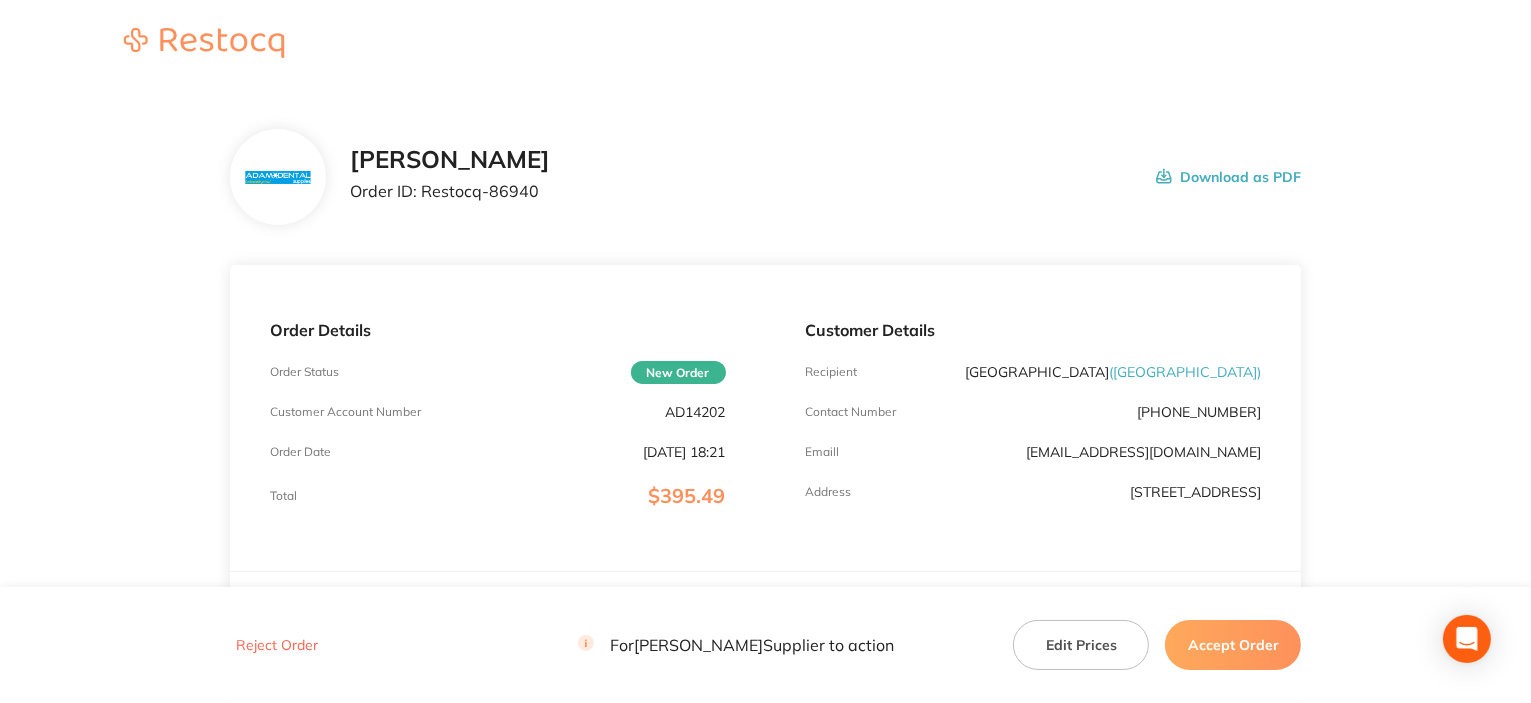 click on "AD14202" at bounding box center [696, 412] 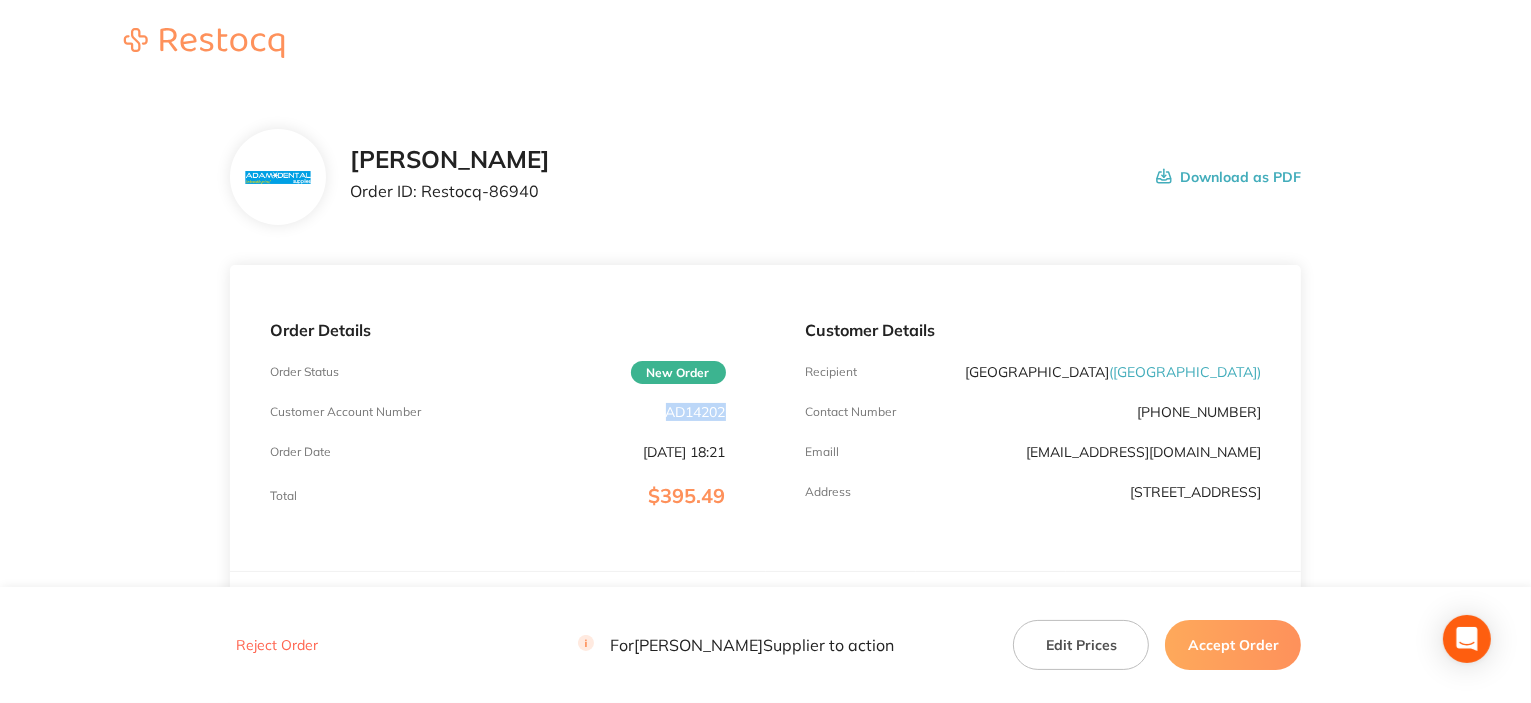 click on "AD14202" at bounding box center (696, 412) 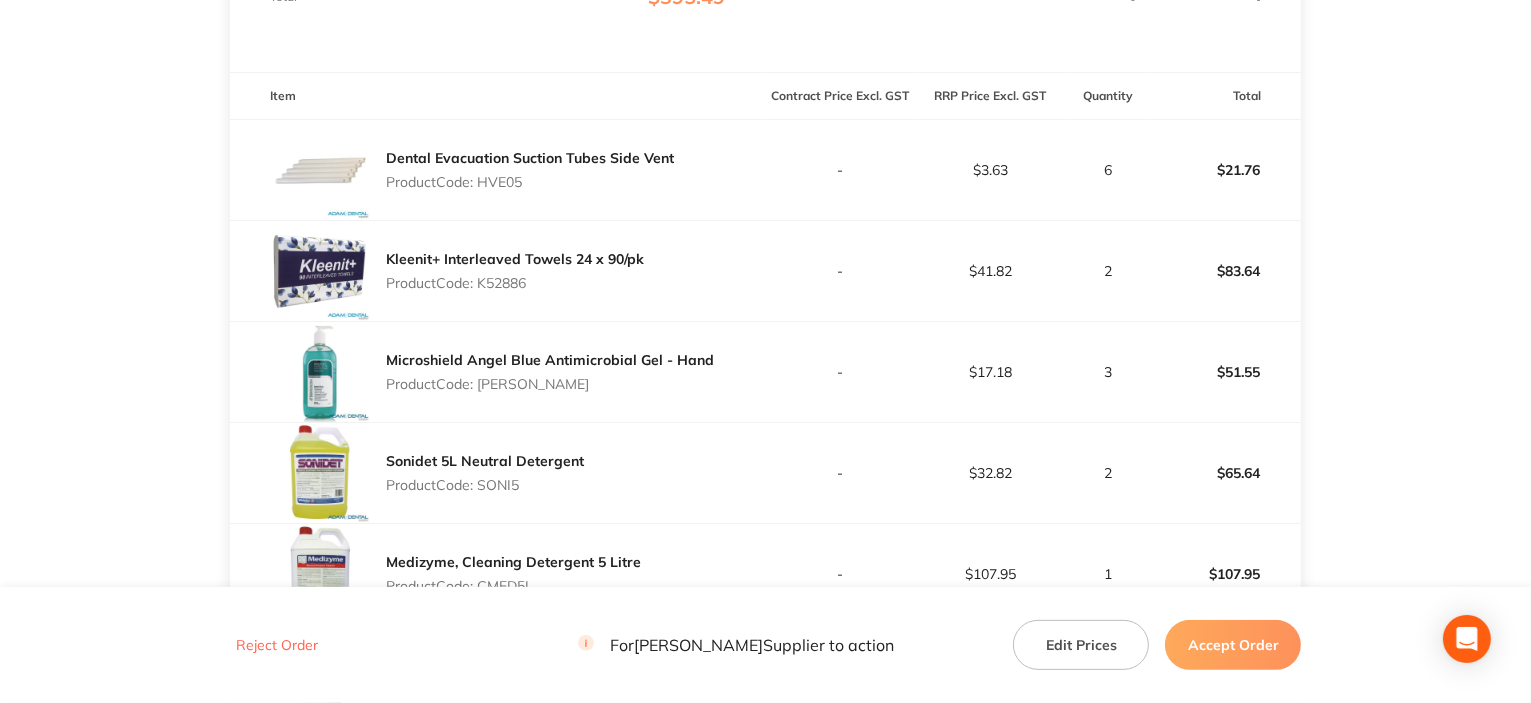 scroll, scrollTop: 500, scrollLeft: 0, axis: vertical 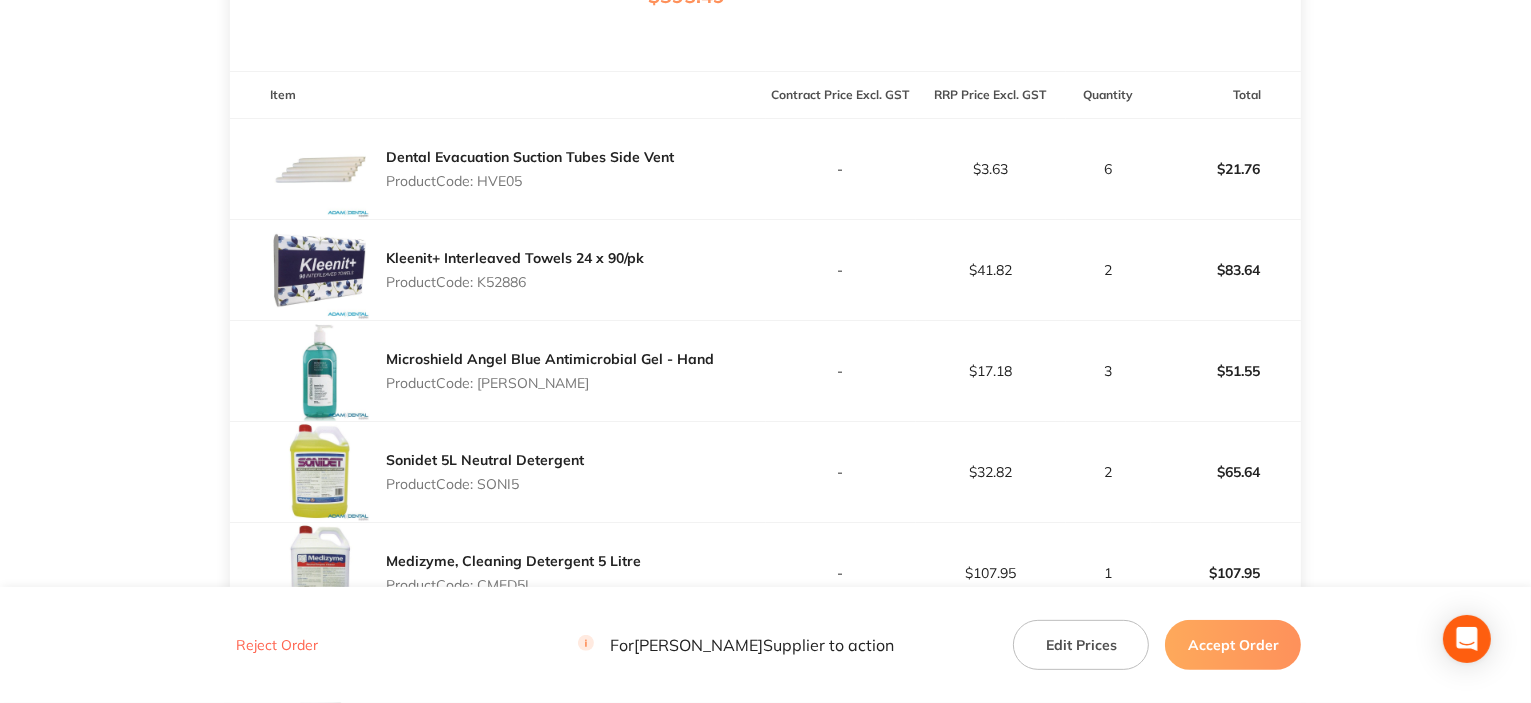 drag, startPoint x: 468, startPoint y: 293, endPoint x: 507, endPoint y: 187, distance: 112.94689 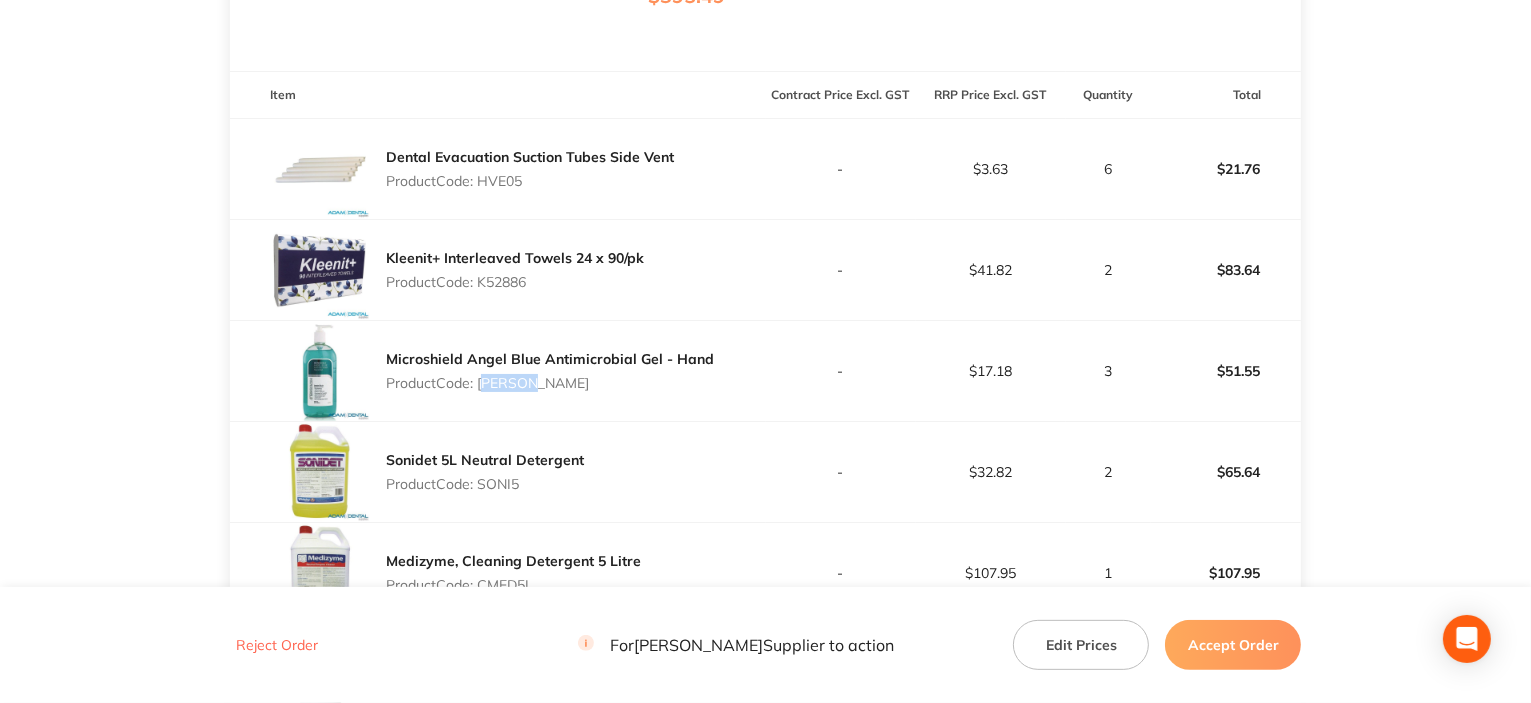 click on "Product   Code:  MANGEL" at bounding box center (550, 383) 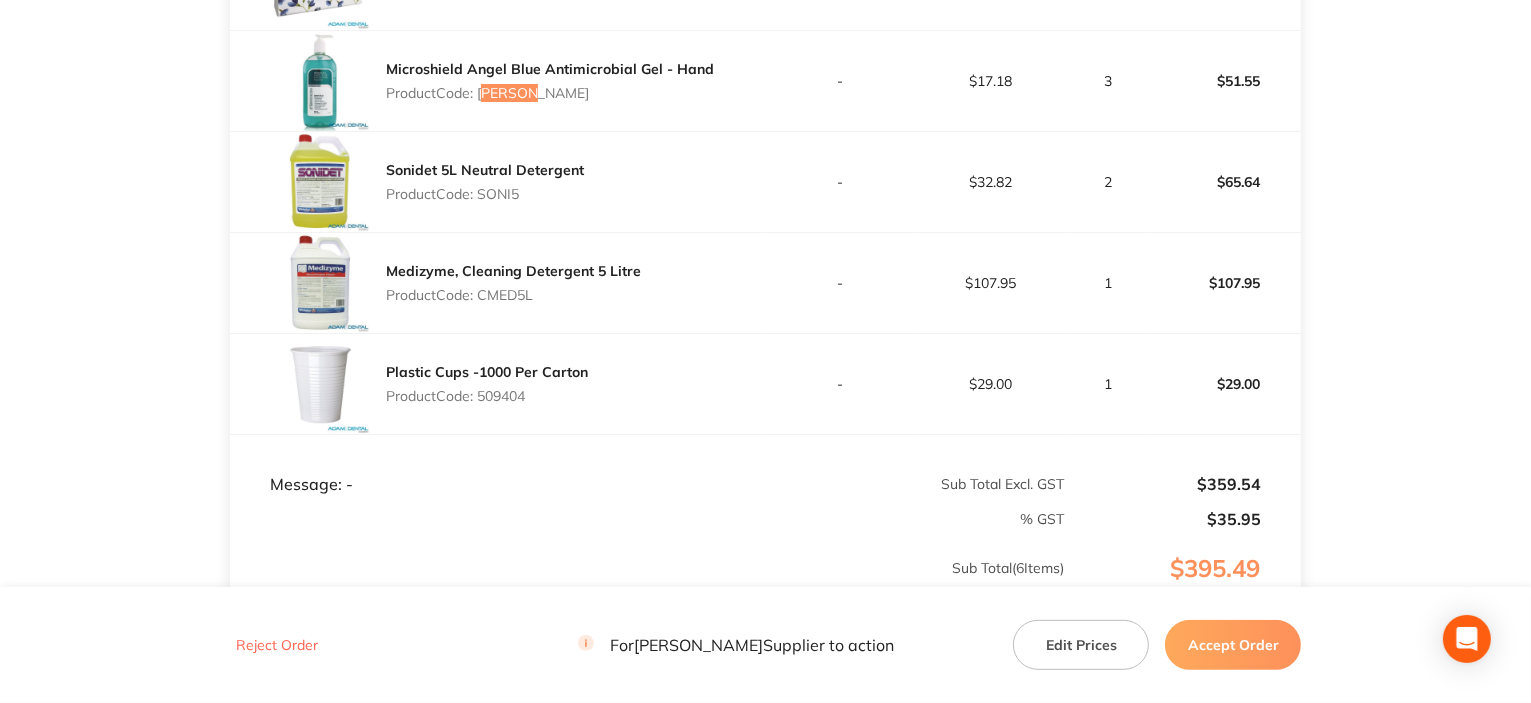 scroll, scrollTop: 800, scrollLeft: 0, axis: vertical 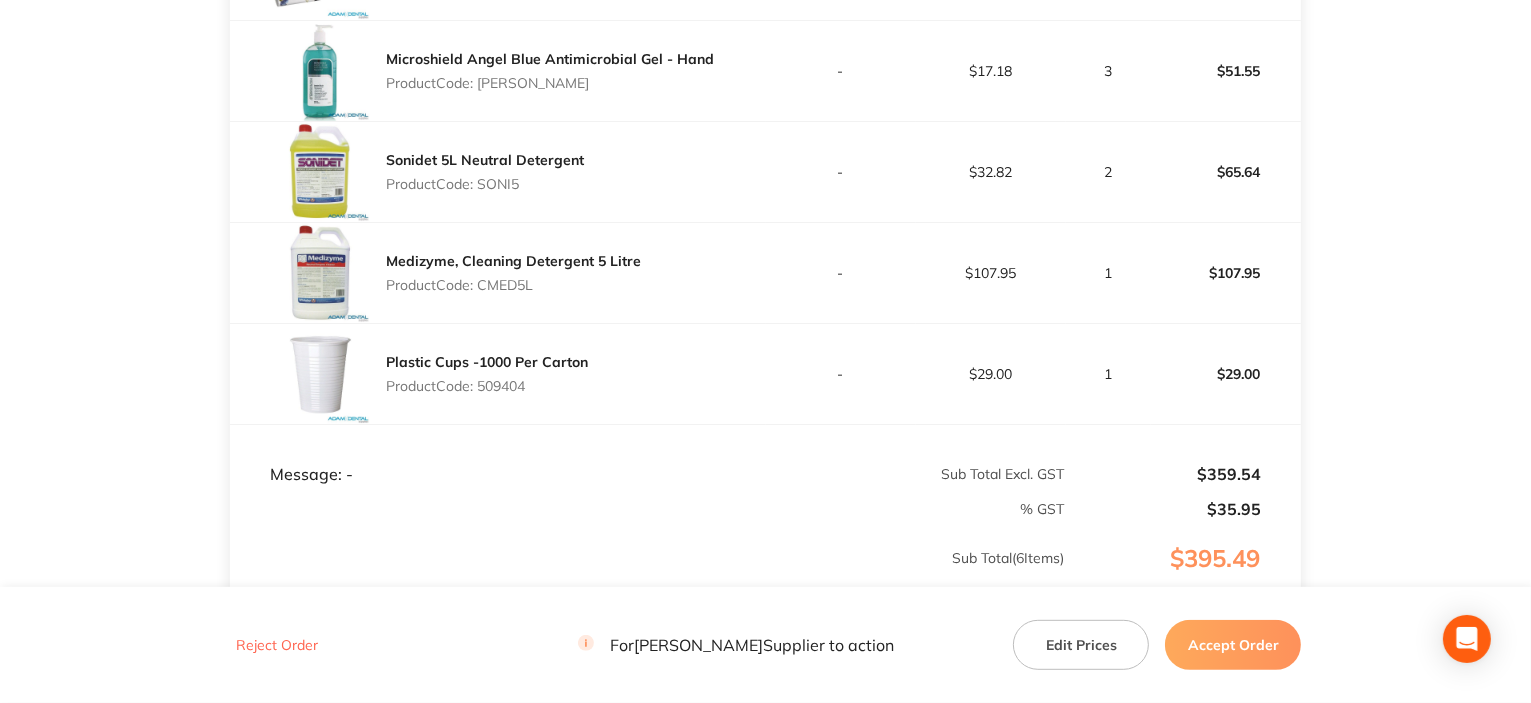 click on "Product   Code:  SONI5" at bounding box center (485, 184) 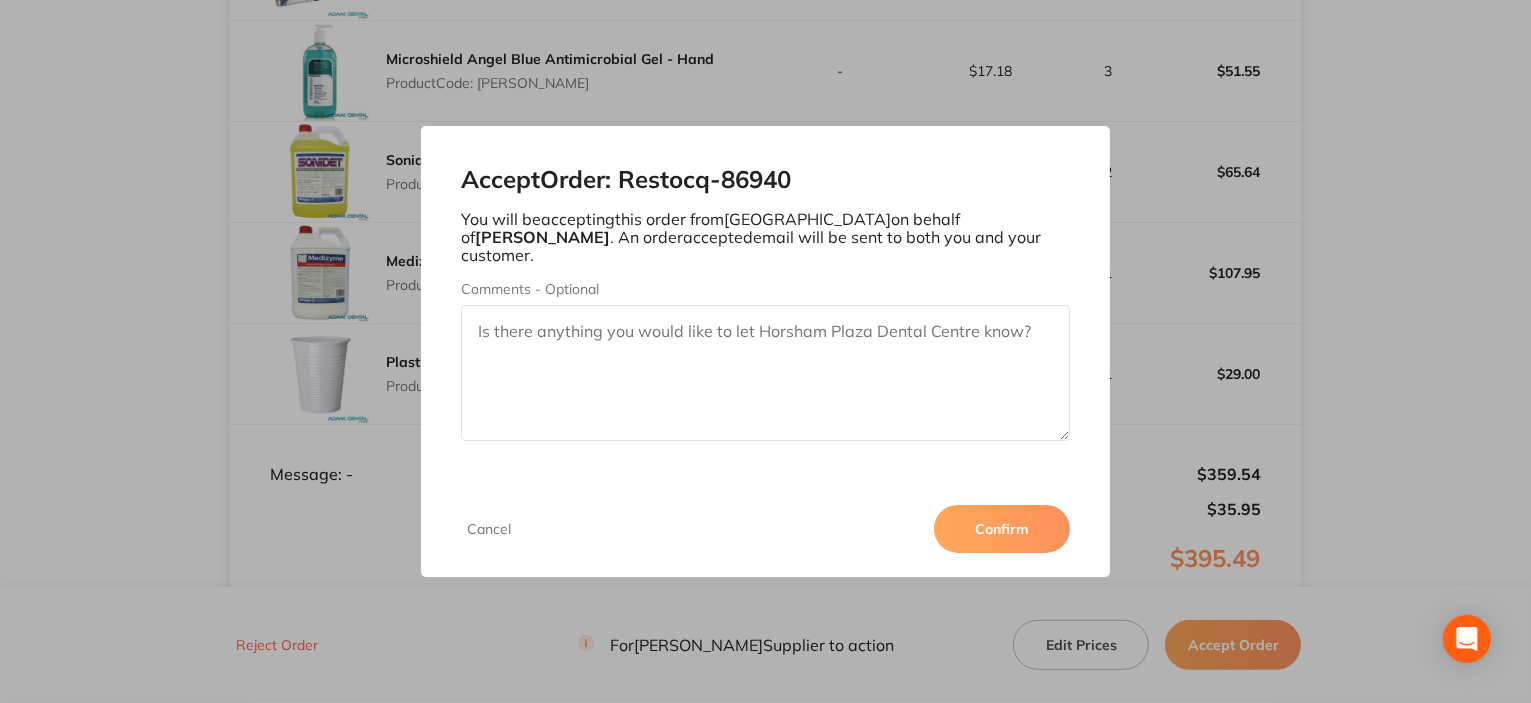click on "Confirm" at bounding box center (1002, 529) 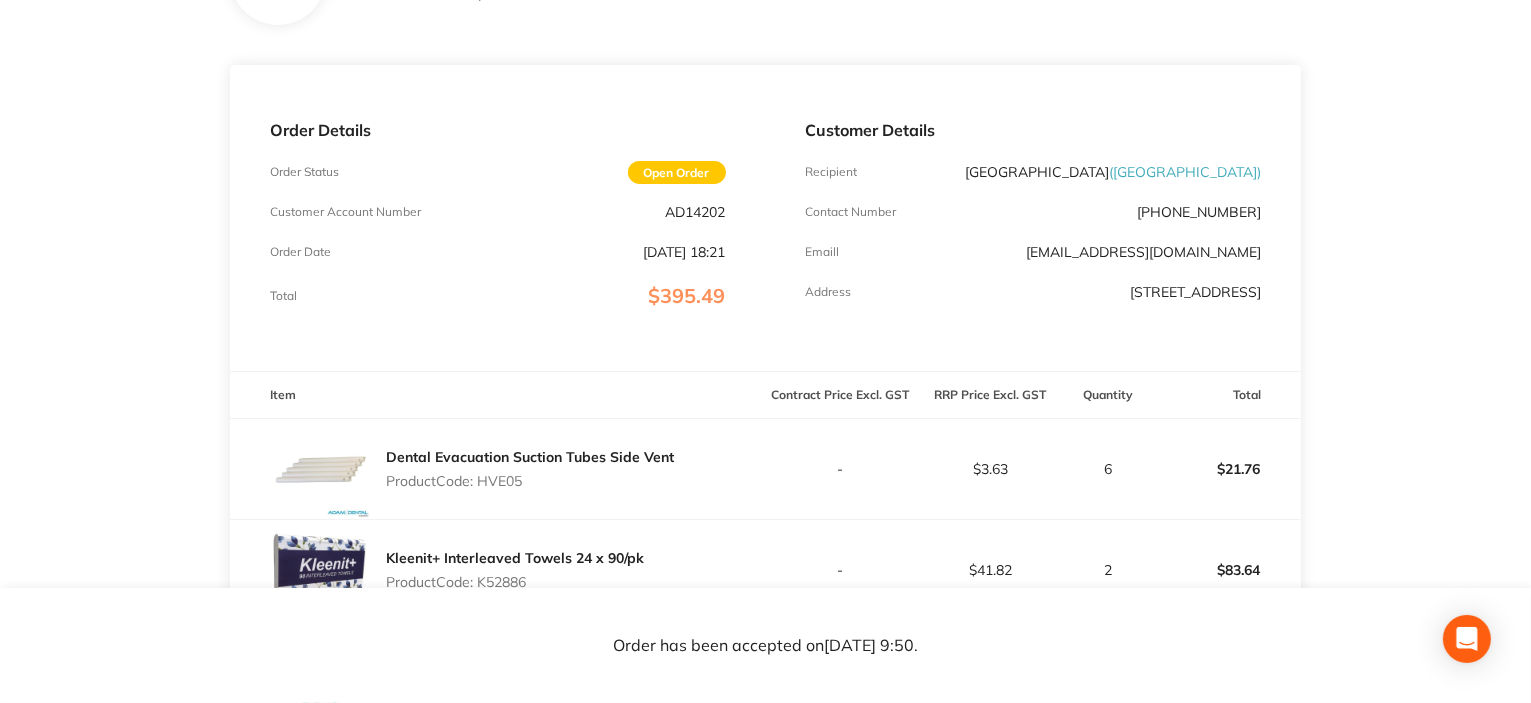 scroll, scrollTop: 0, scrollLeft: 0, axis: both 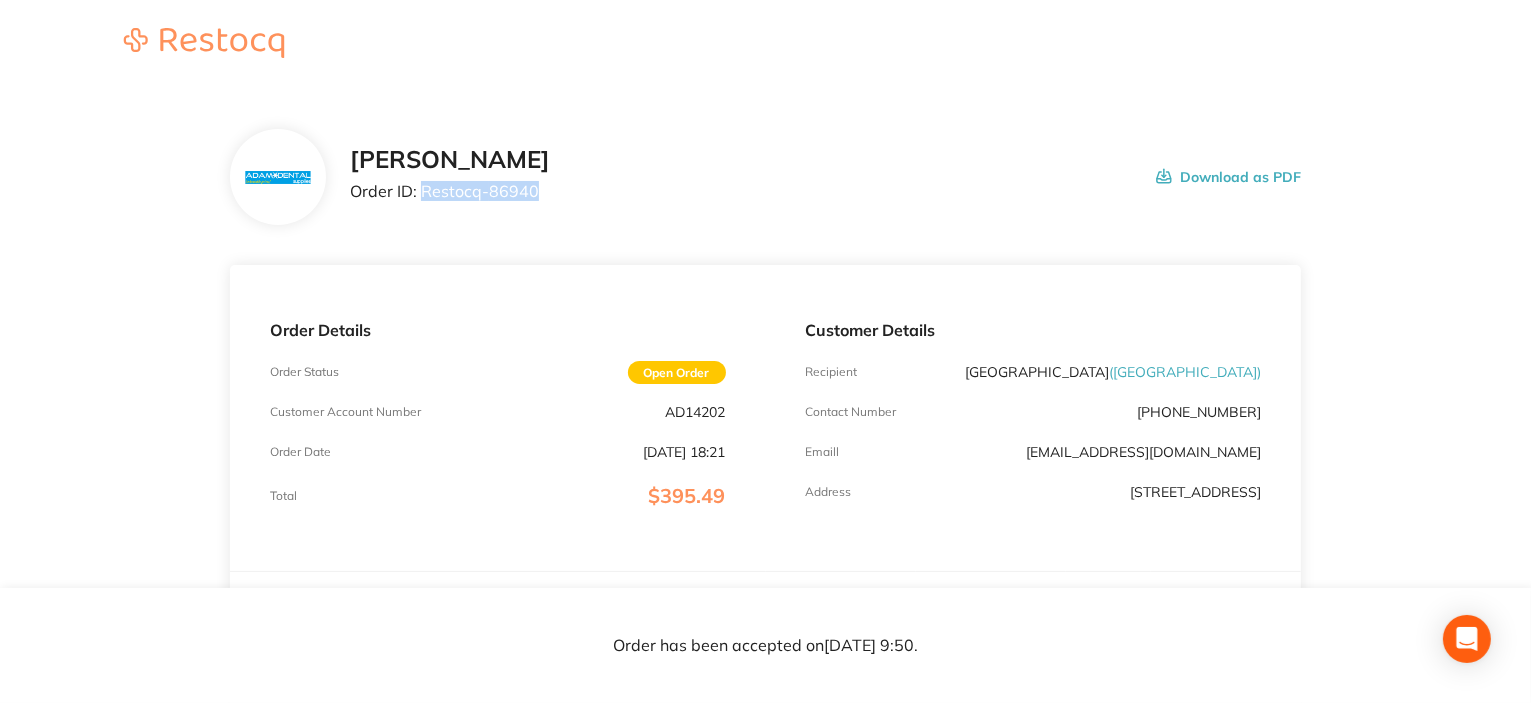 drag, startPoint x: 422, startPoint y: 189, endPoint x: 607, endPoint y: 193, distance: 185.04324 